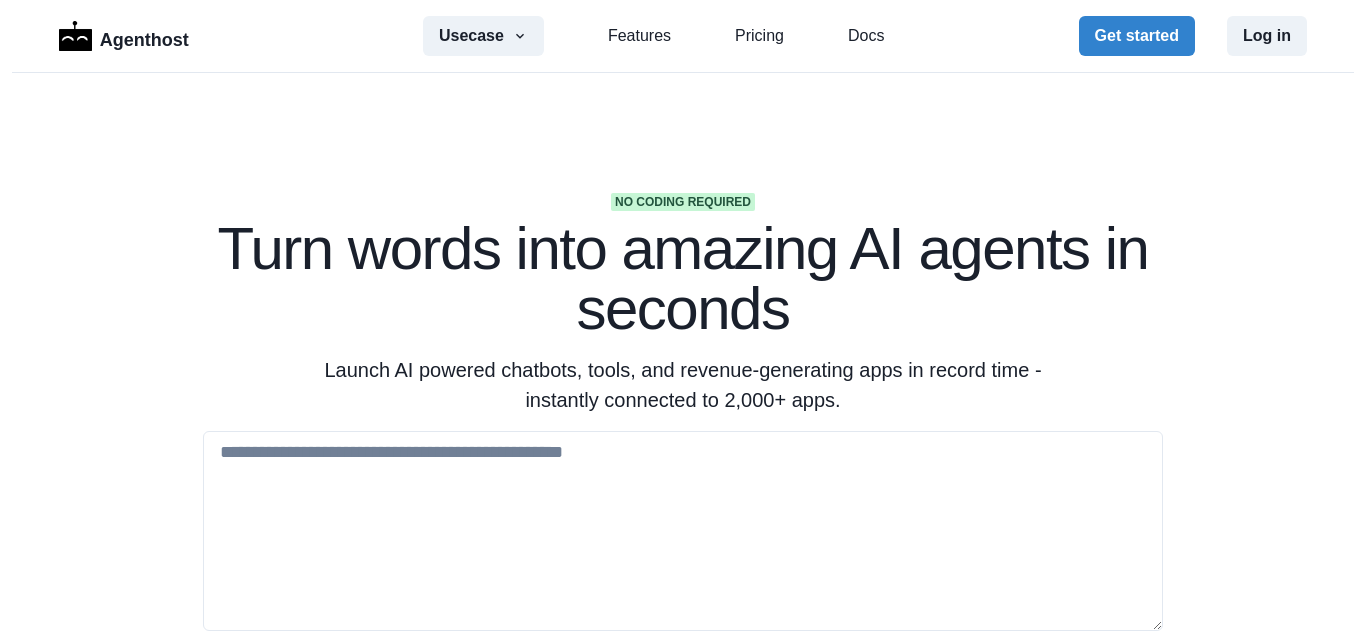 scroll, scrollTop: 0, scrollLeft: 0, axis: both 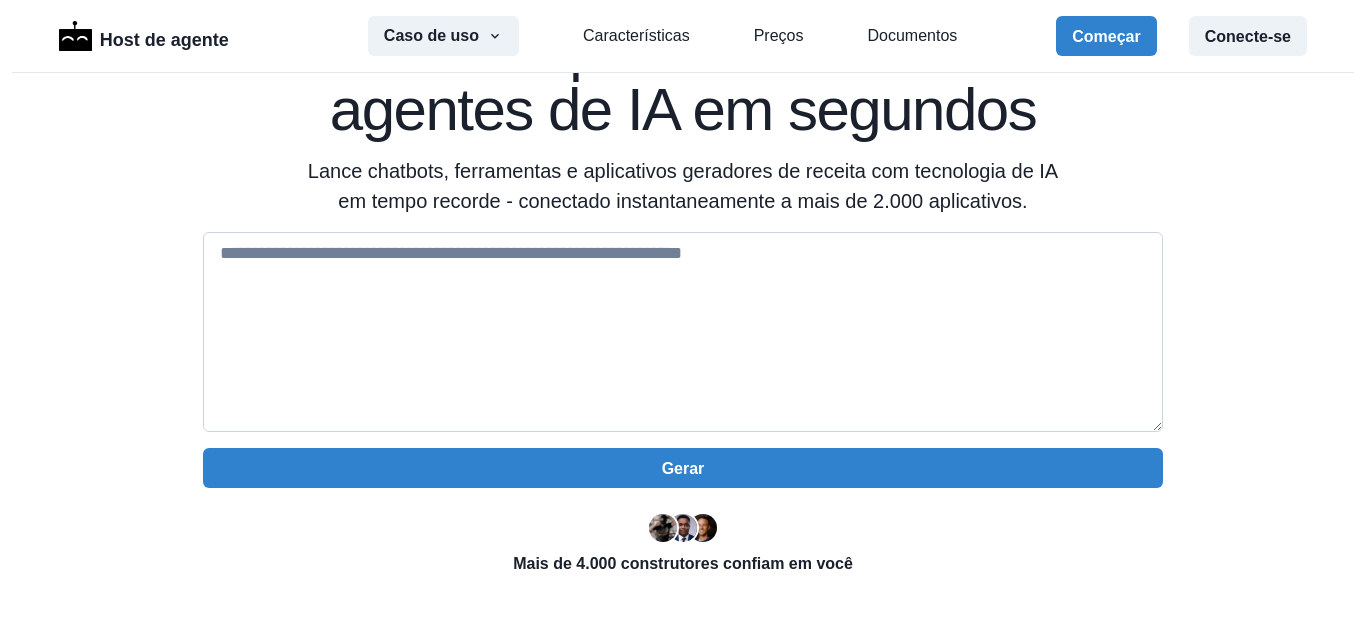 click at bounding box center (683, 332) 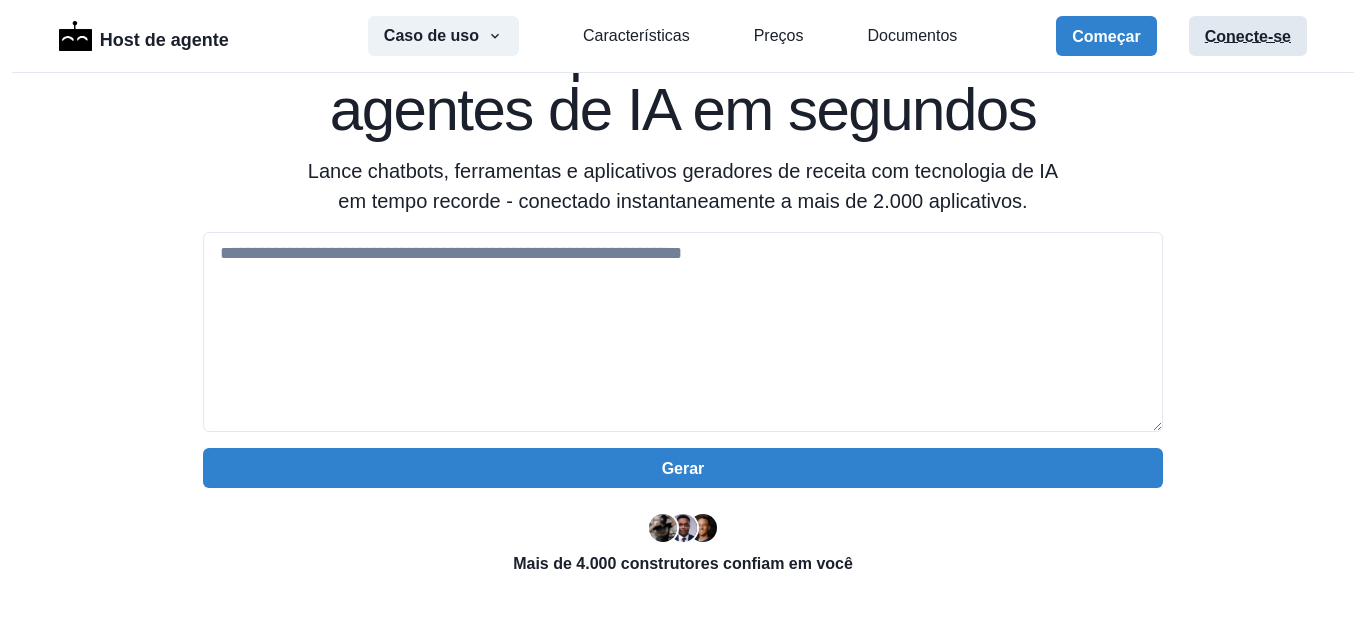 click on "Conecte-se" at bounding box center [1248, 36] 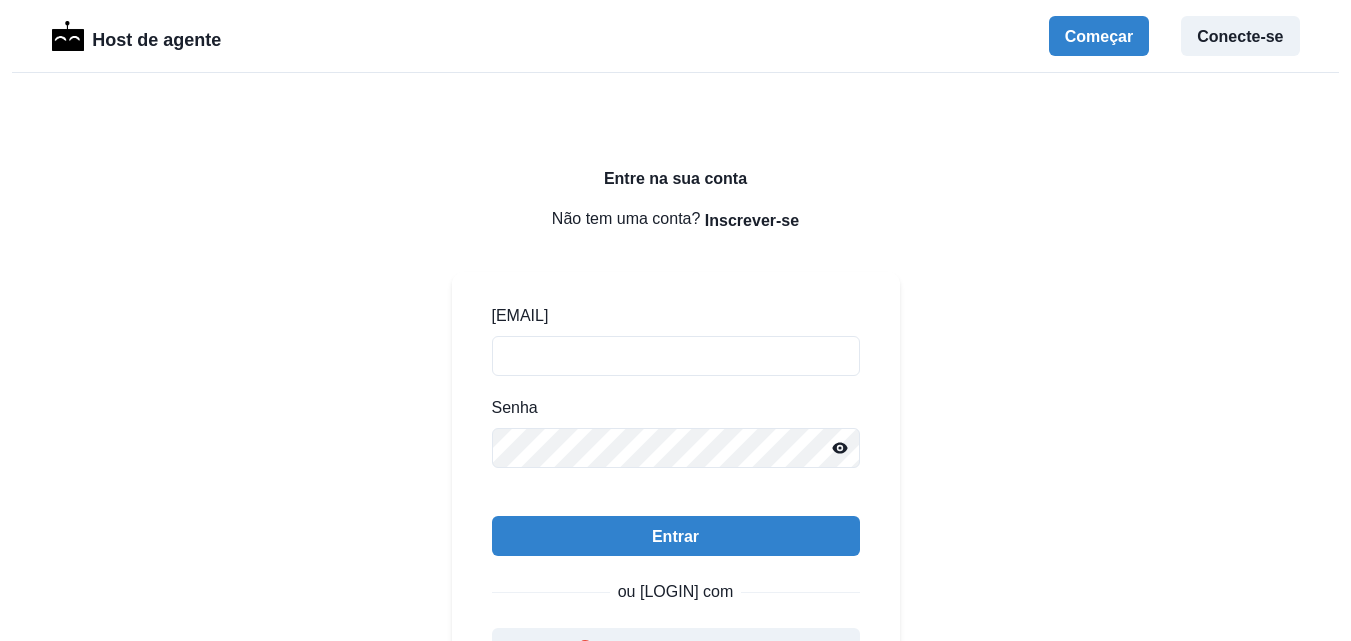 scroll, scrollTop: 0, scrollLeft: 0, axis: both 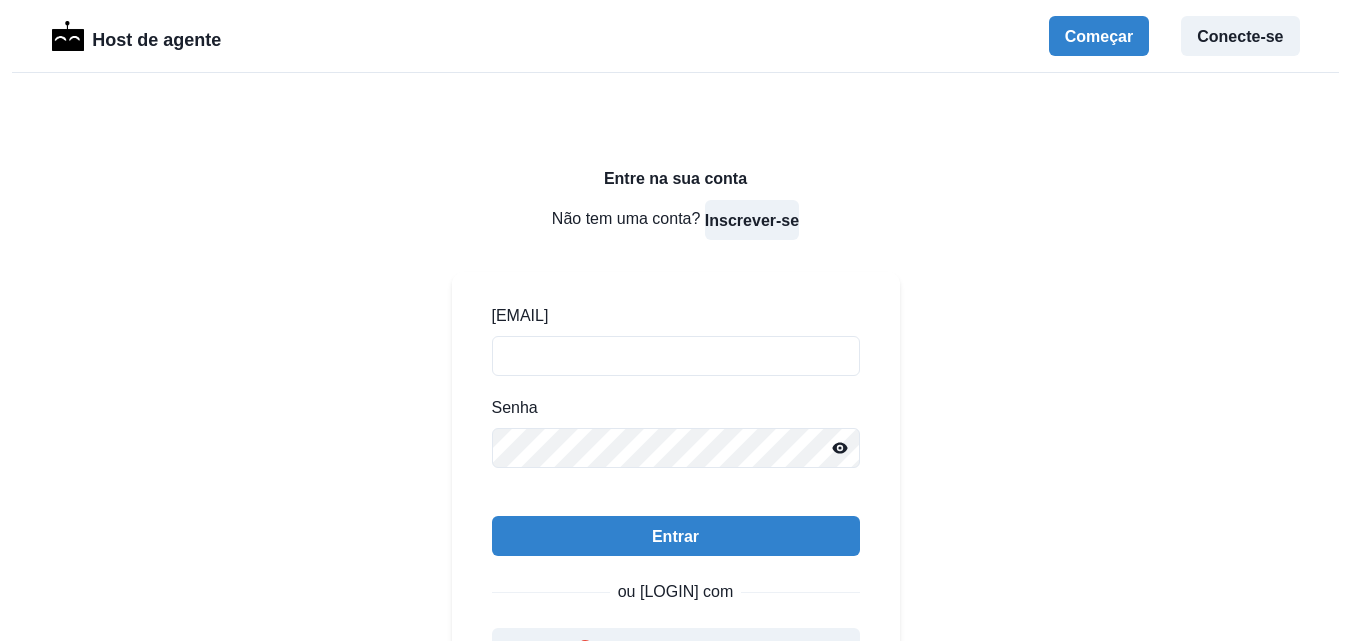 click on "Inscrever-se" at bounding box center [752, 220] 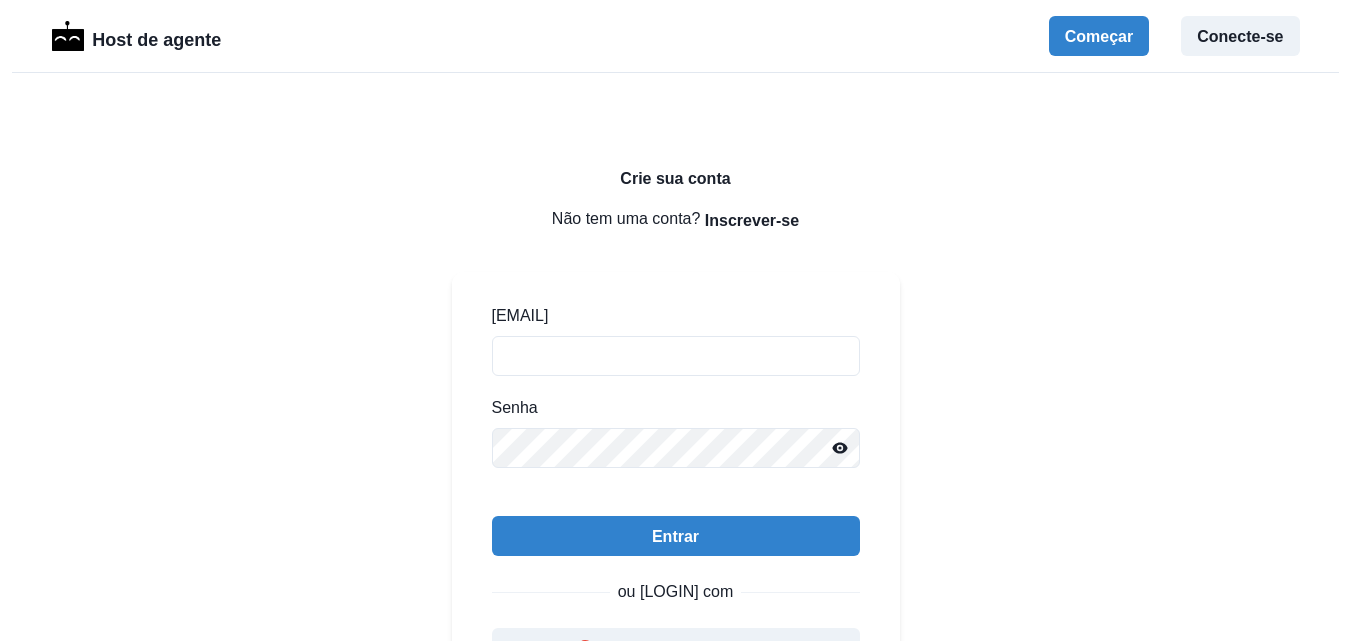 click on "[EMAIL] [PASSWORD] [LOGIN] ou [LOGIN] com [LOGIN] [LOGIN]" at bounding box center (676, 486) 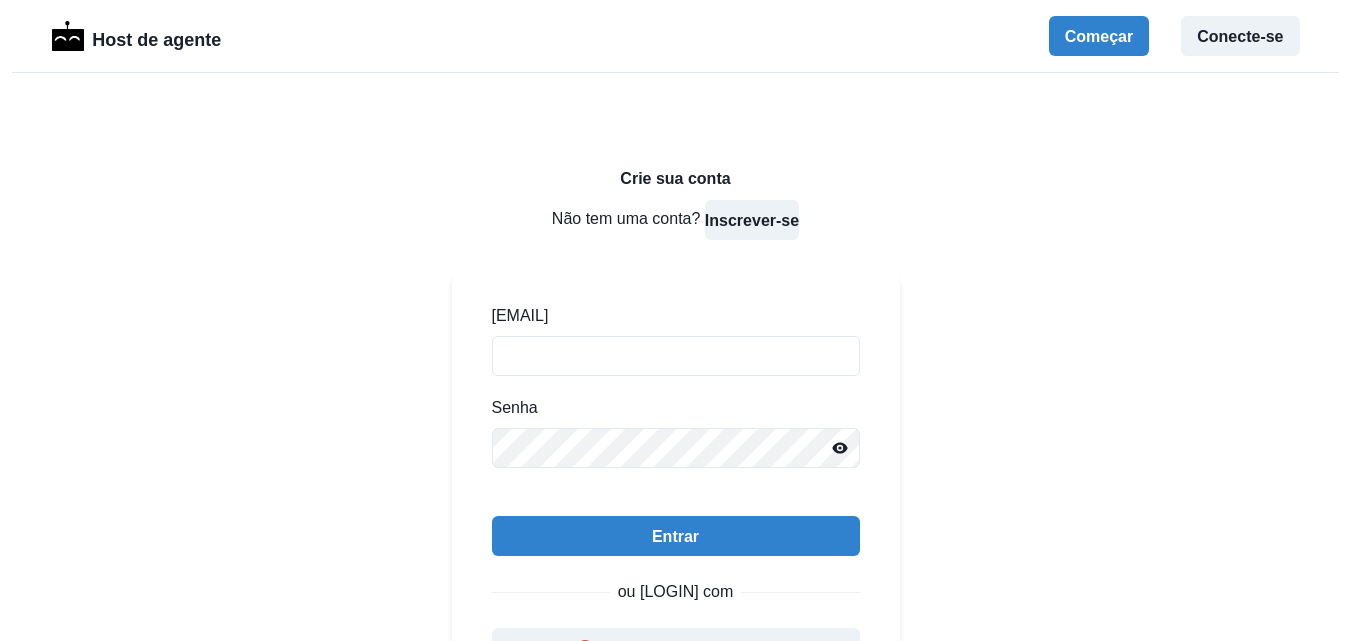 click on "Inscrever-se" at bounding box center [752, 220] 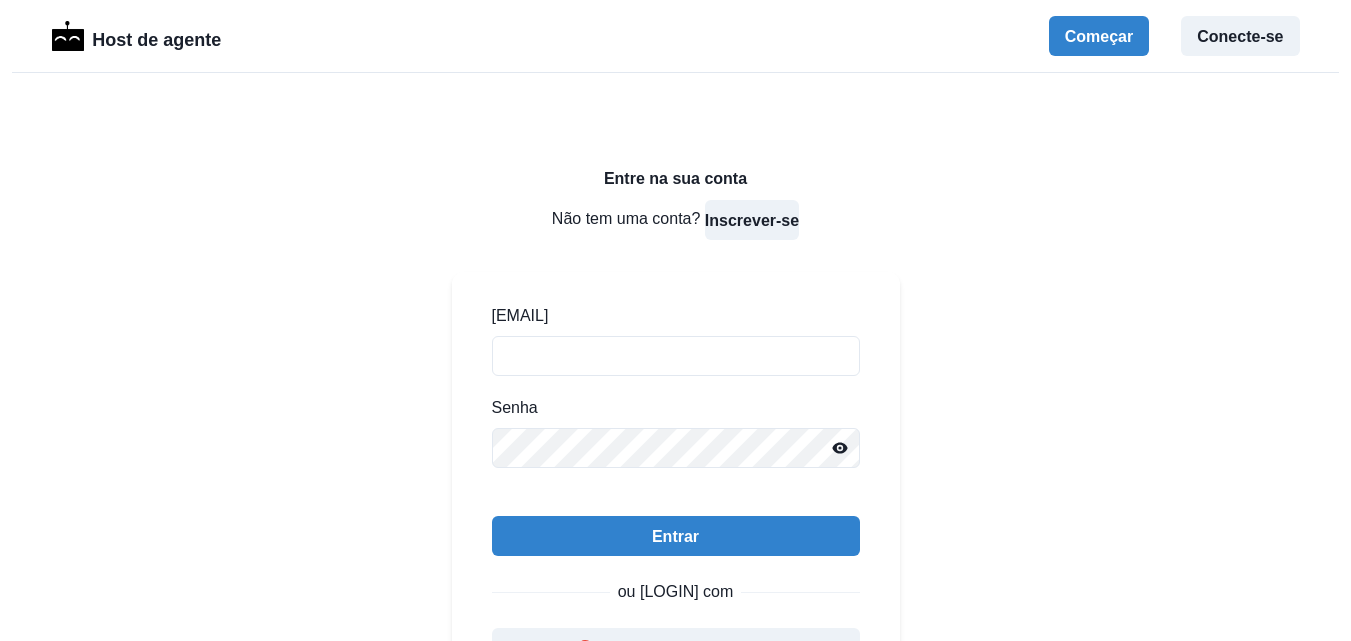 click on "Inscrever-se" at bounding box center [752, 220] 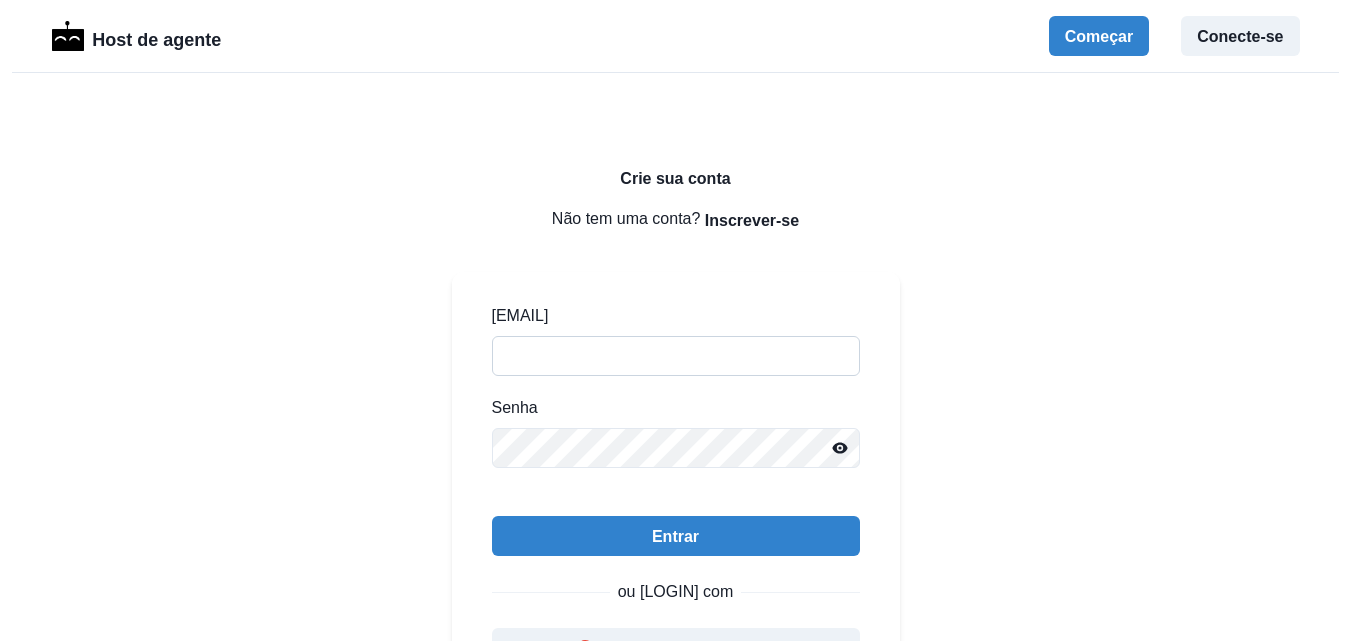 click on "[EMAIL]" at bounding box center [676, 356] 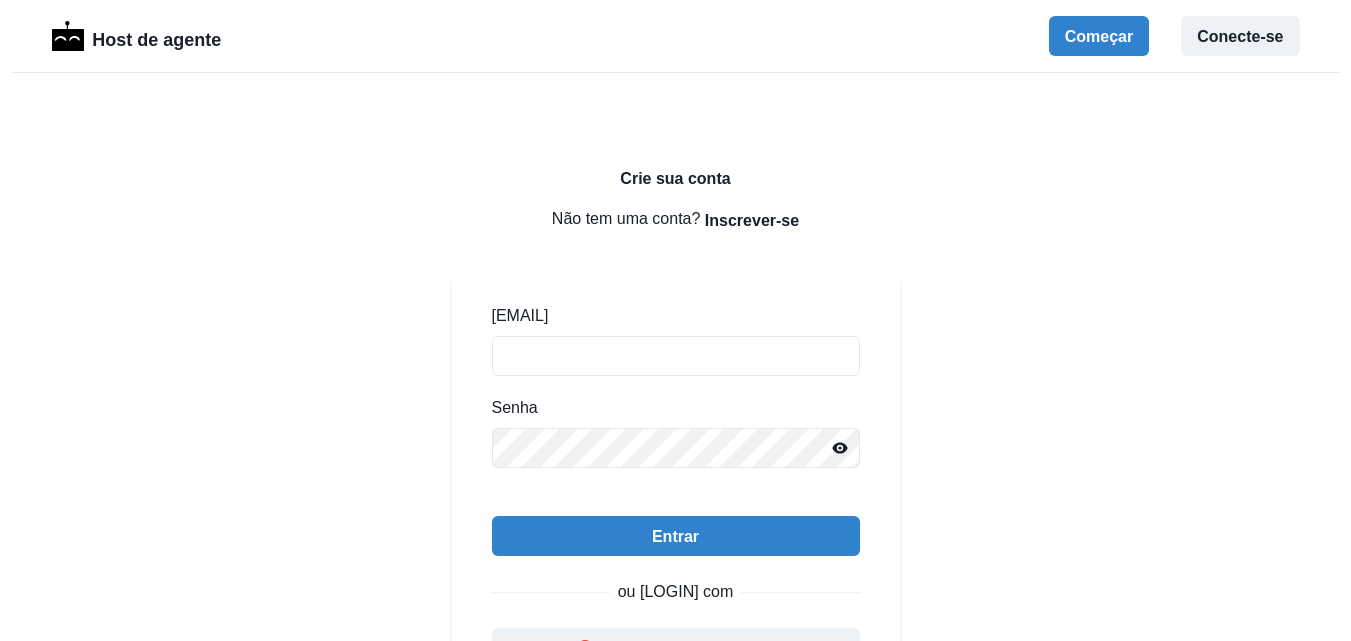 type on "**********" 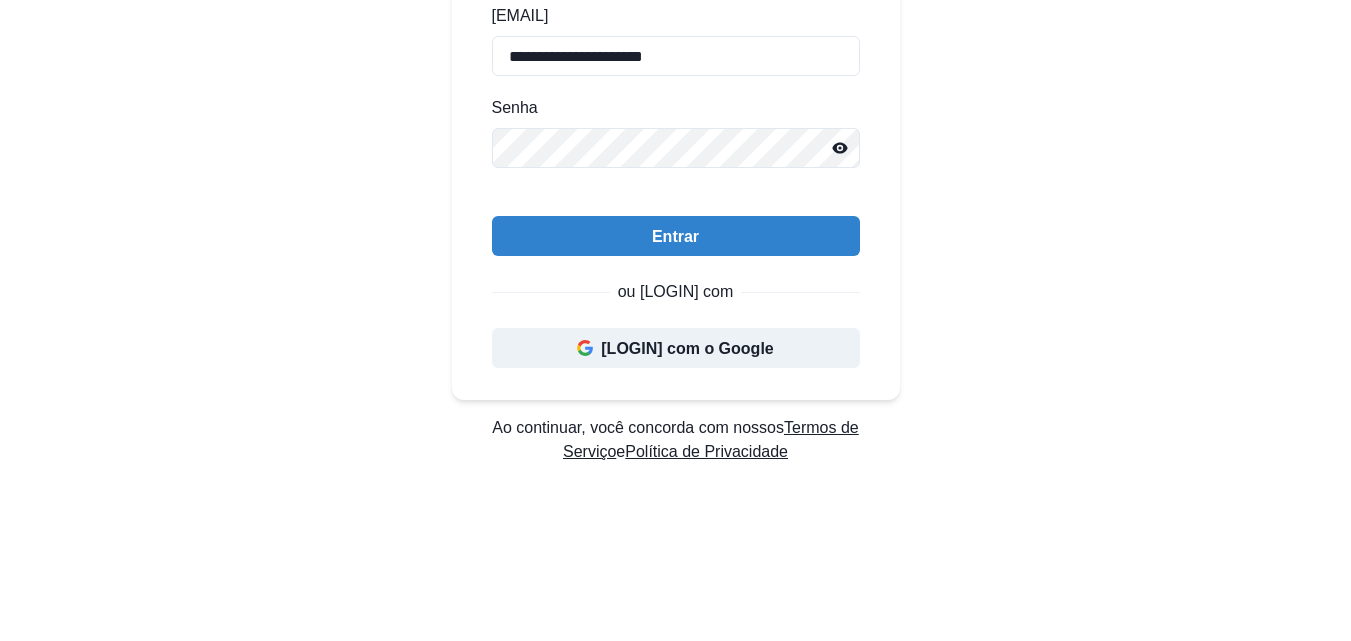 scroll, scrollTop: 100, scrollLeft: 0, axis: vertical 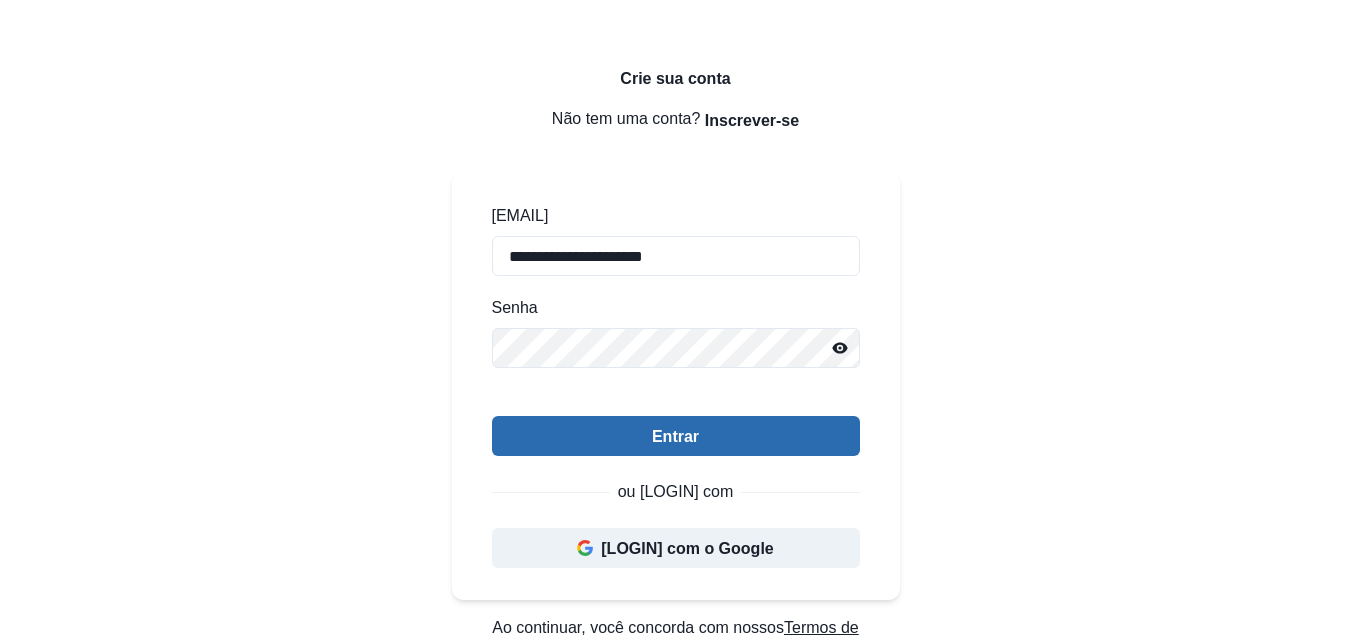 click on "Entrar" at bounding box center [676, 436] 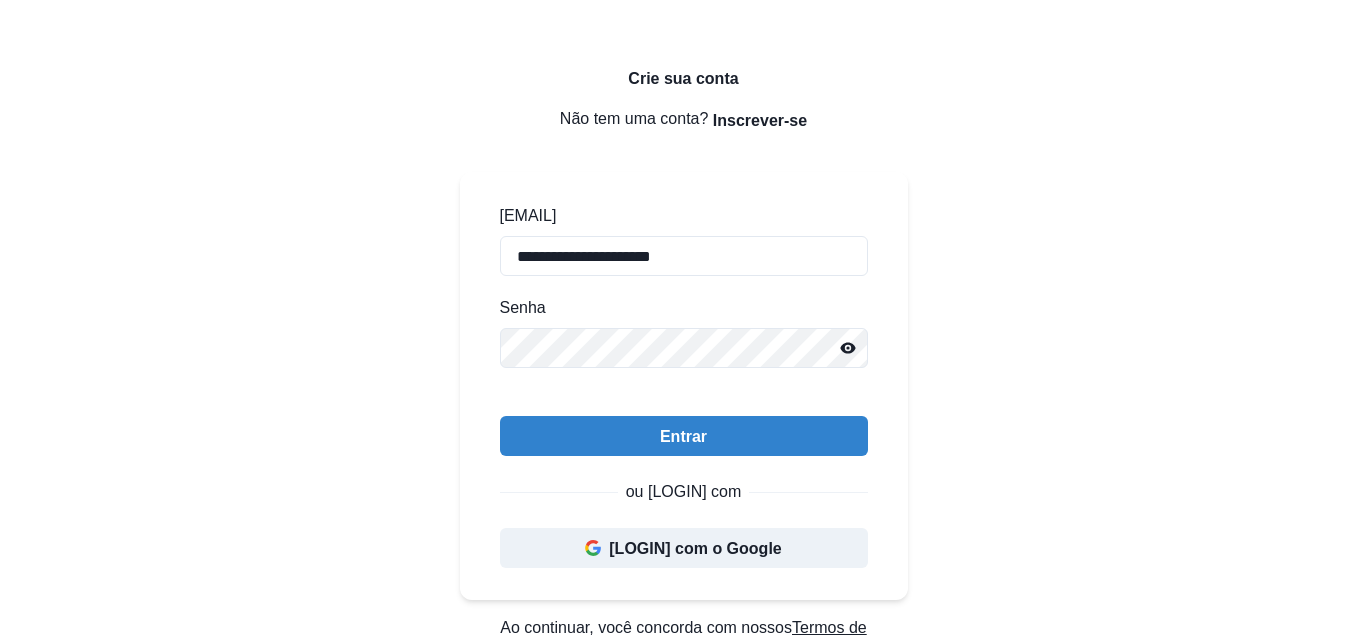 scroll, scrollTop: 0, scrollLeft: 0, axis: both 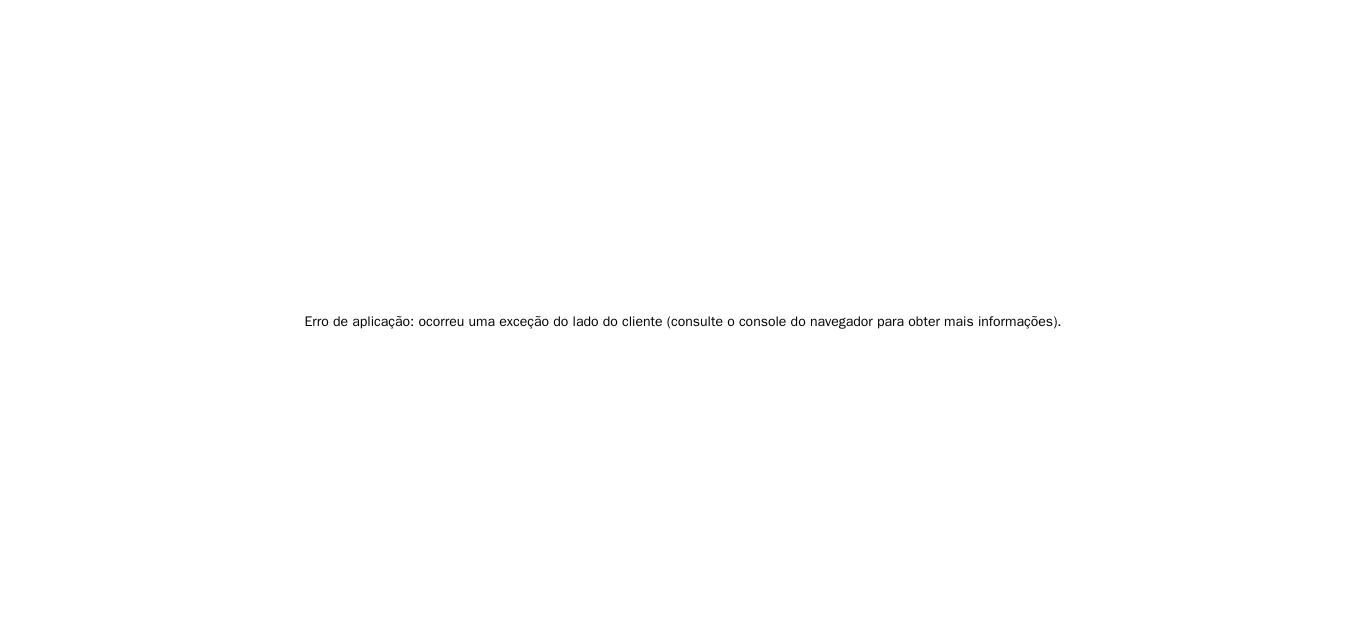 drag, startPoint x: 872, startPoint y: 98, endPoint x: 850, endPoint y: 103, distance: 22.561028 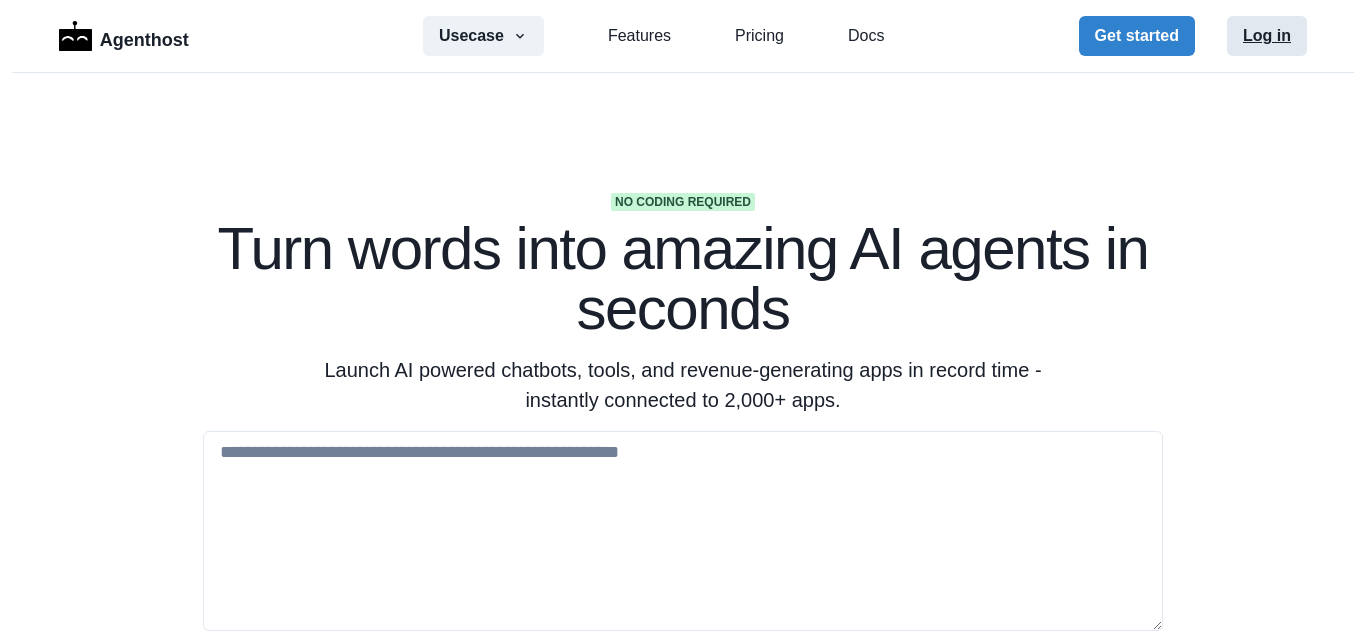 scroll, scrollTop: 0, scrollLeft: 0, axis: both 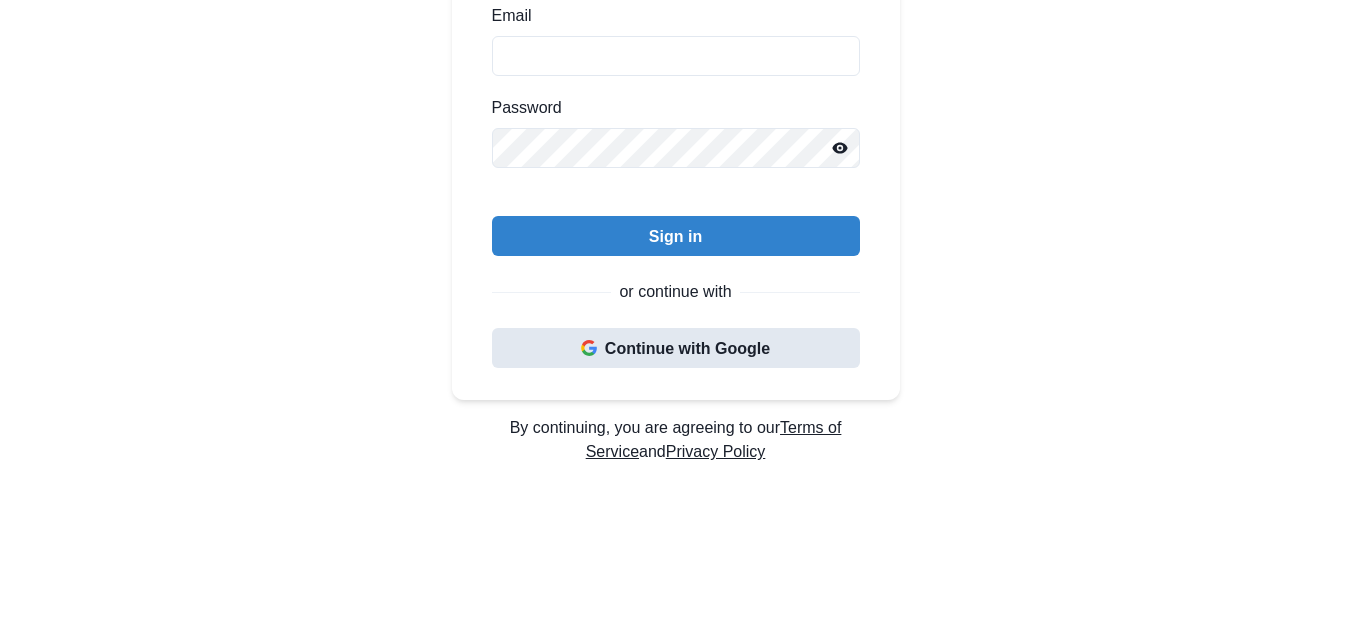 click on "Continue with Google" at bounding box center [676, 348] 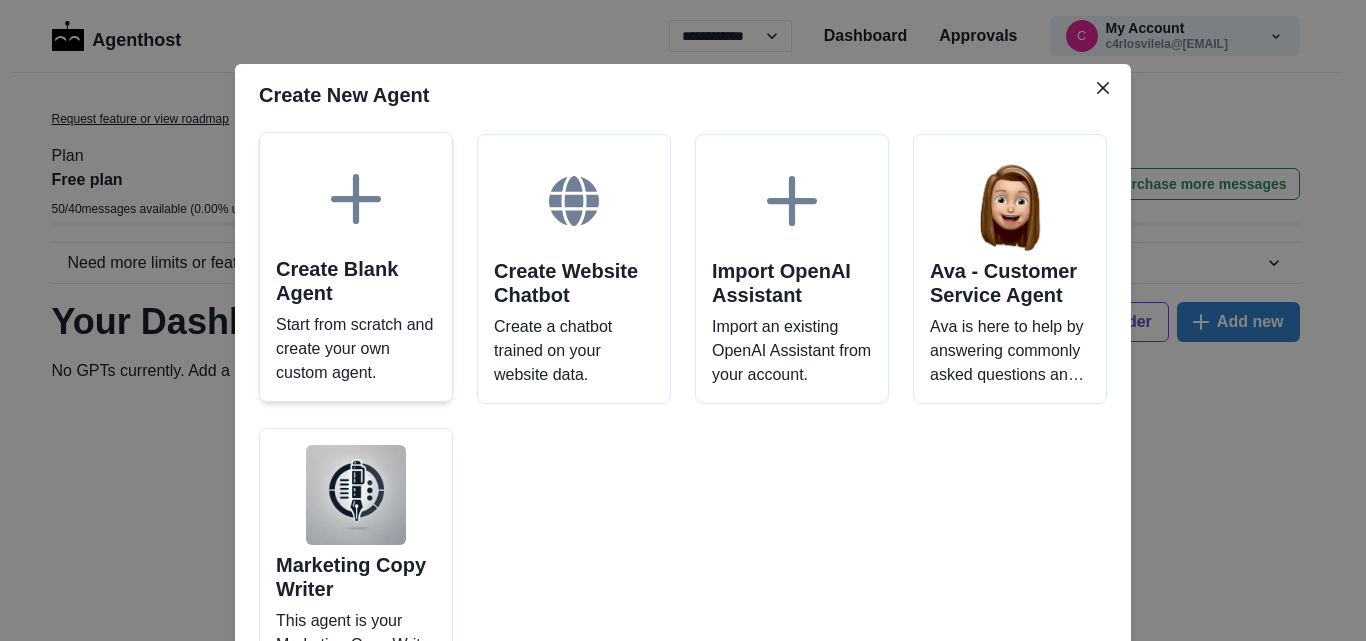 scroll, scrollTop: 0, scrollLeft: 0, axis: both 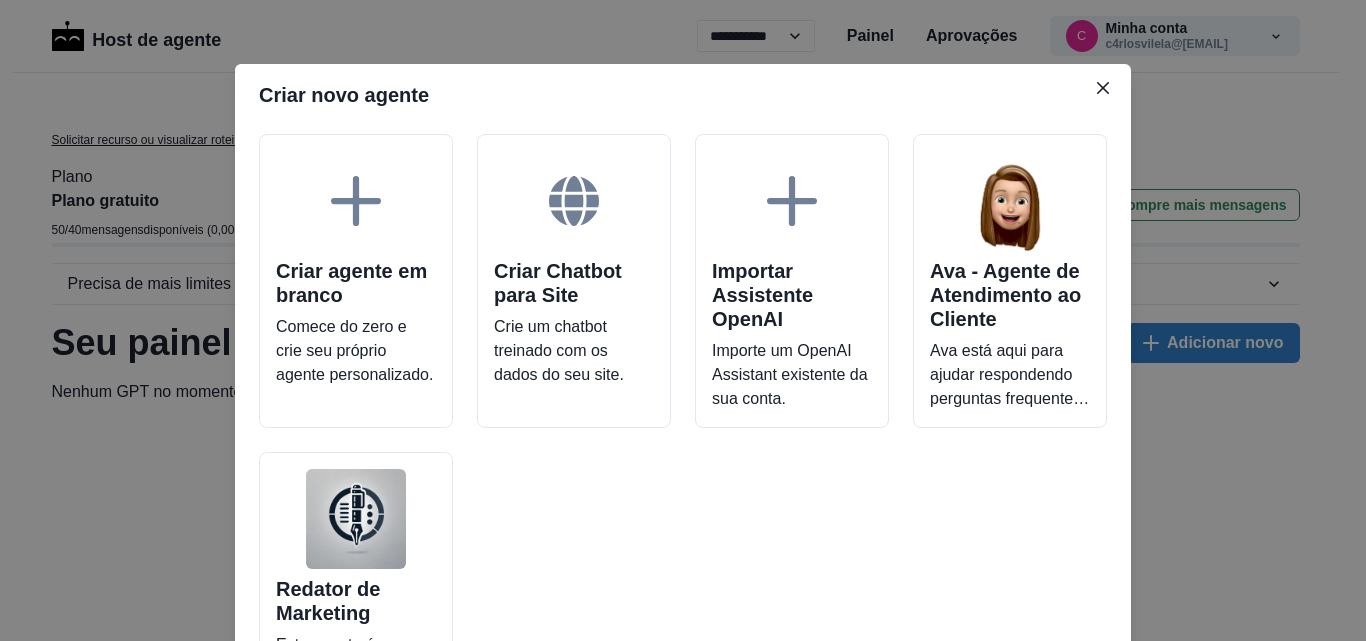 click on "Criar agente em branco Comece do zero e crie seu próprio agente personalizado. Criar Chatbot para Site Crie um chatbot treinado com os dados do seu site. Importar Assistente OpenAI Importe um OpenAI Assistant existente da sua conta. Ava - Agente de Atendimento ao Cliente Ava está aqui para ajudar respondendo perguntas frequentes e muito mais! Redator de Marketing Este agente é seu redator de marketing, cuja especialidade é ajudar você a criar textos que falem com seu usuário-alvo e ajudem você a transformar leads em clientes pagantes." at bounding box center [683, 428] 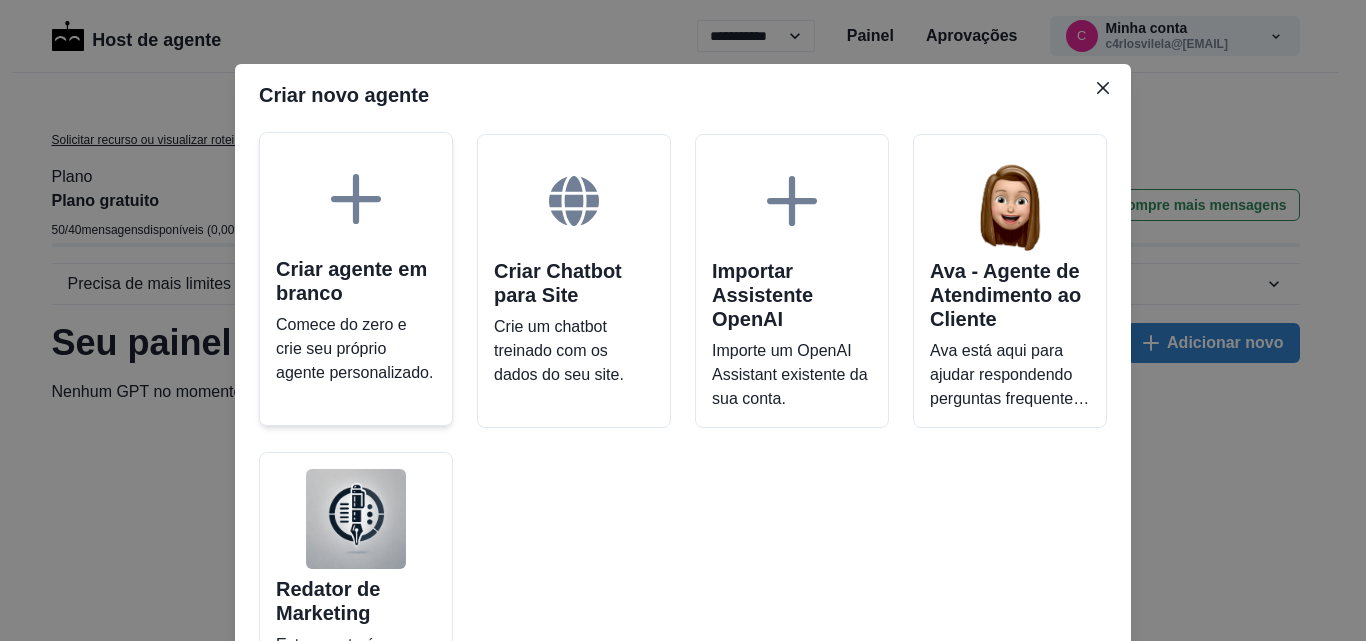 click on "Comece do zero e crie seu próprio agente personalizado." at bounding box center (354, 348) 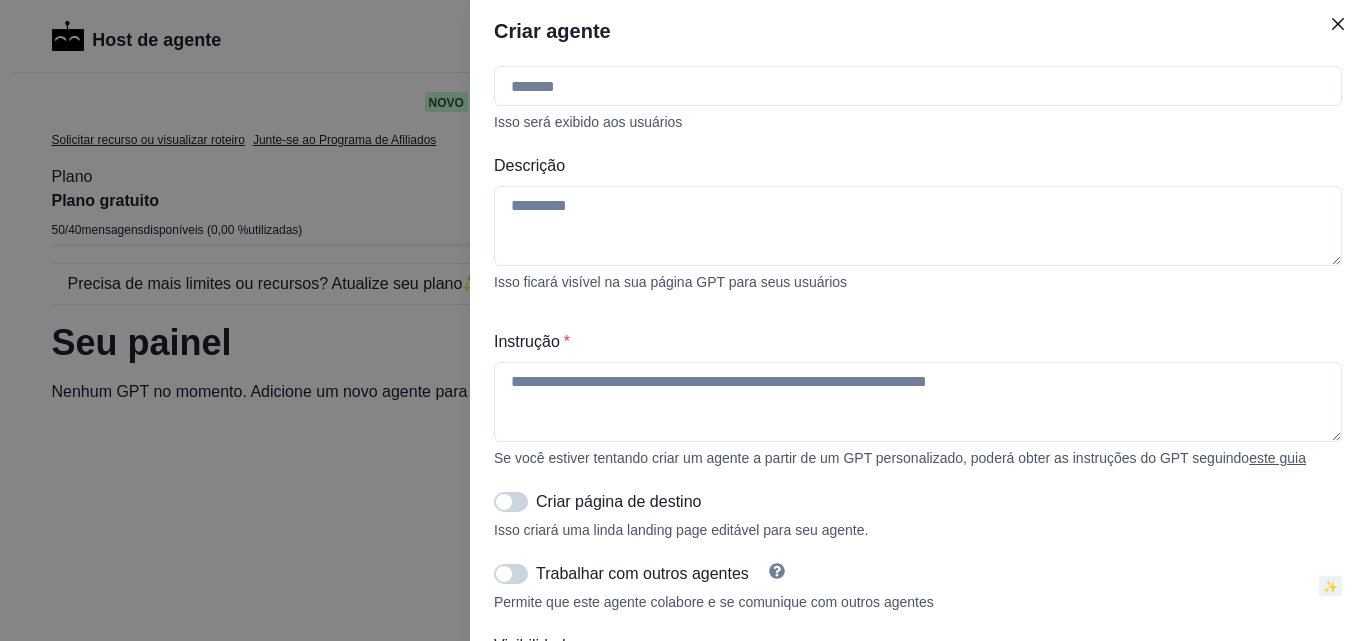 scroll, scrollTop: 200, scrollLeft: 0, axis: vertical 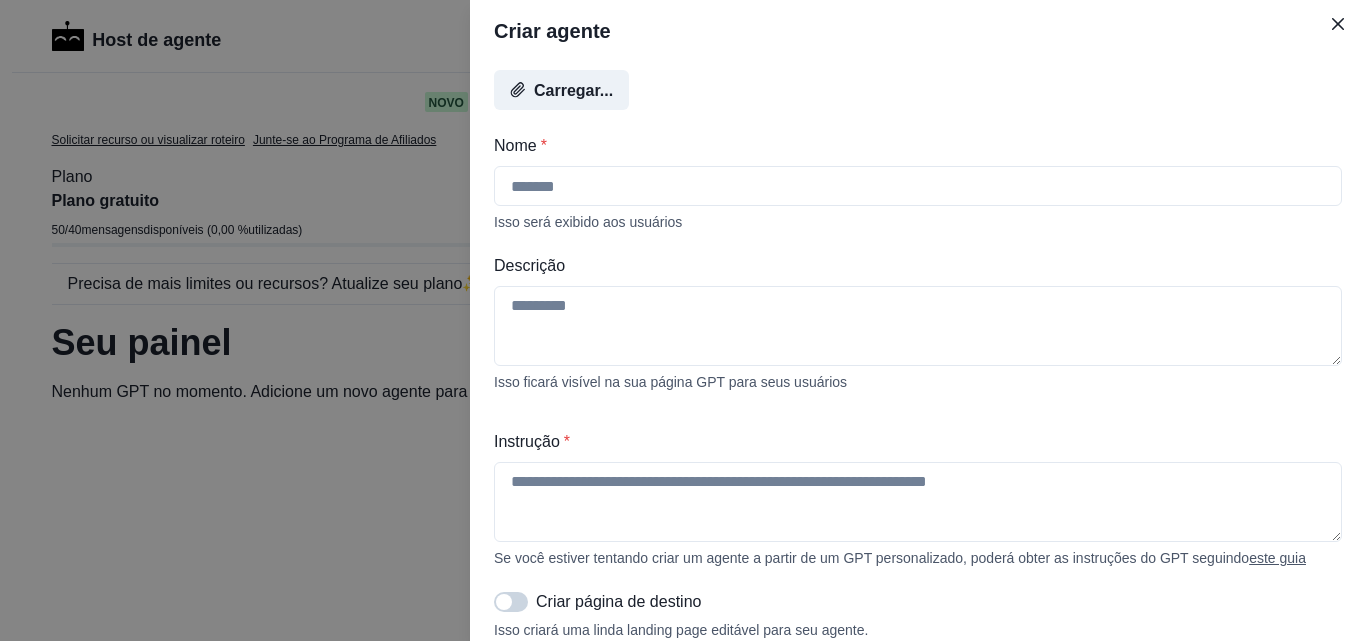 click on "**********" at bounding box center [683, 320] 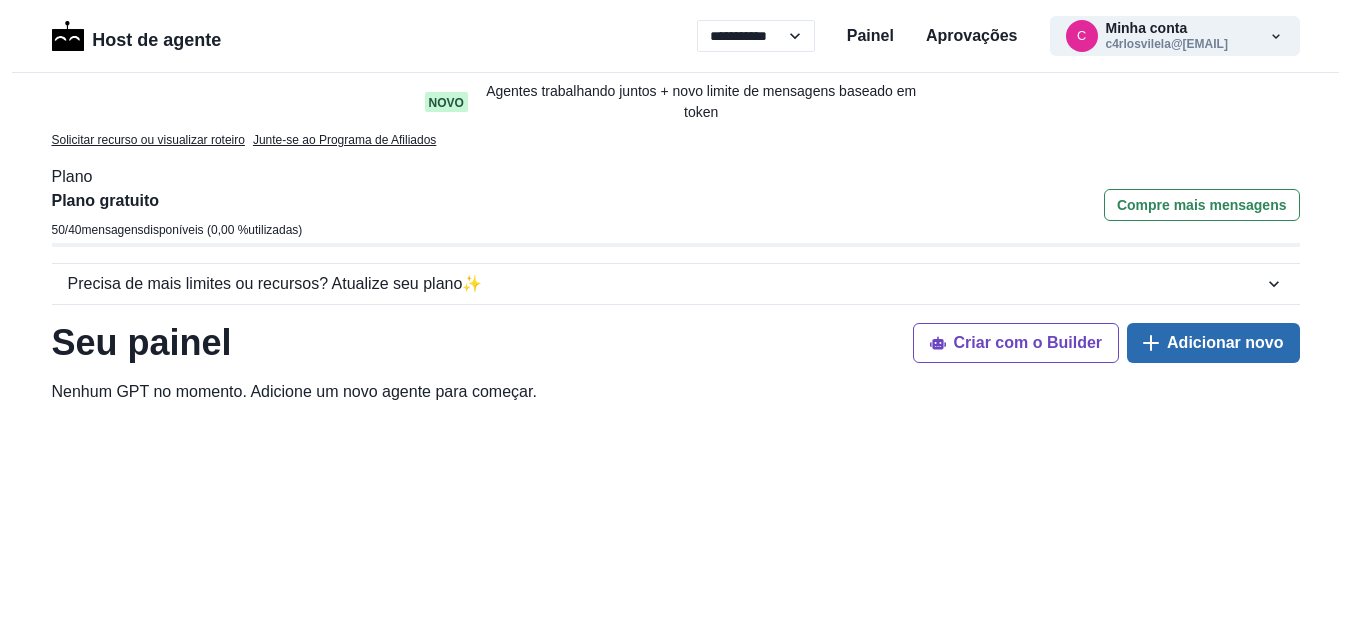click on "Adicionar novo" at bounding box center (1225, 343) 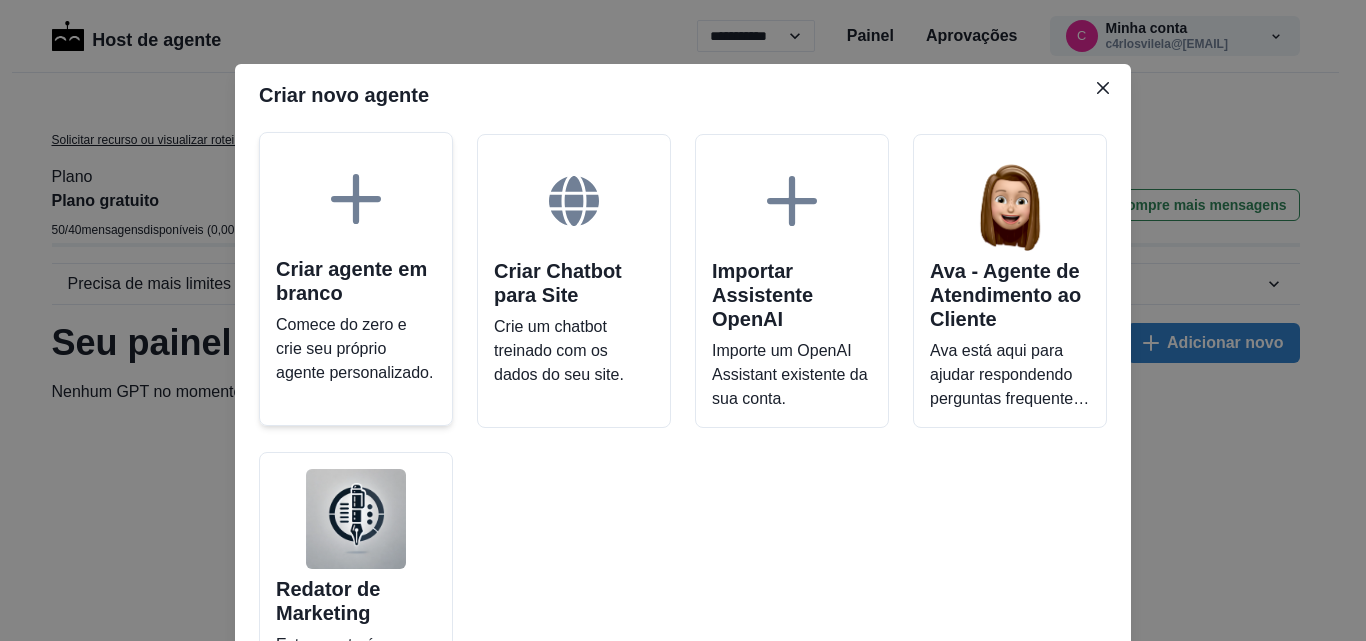 click at bounding box center (356, 199) 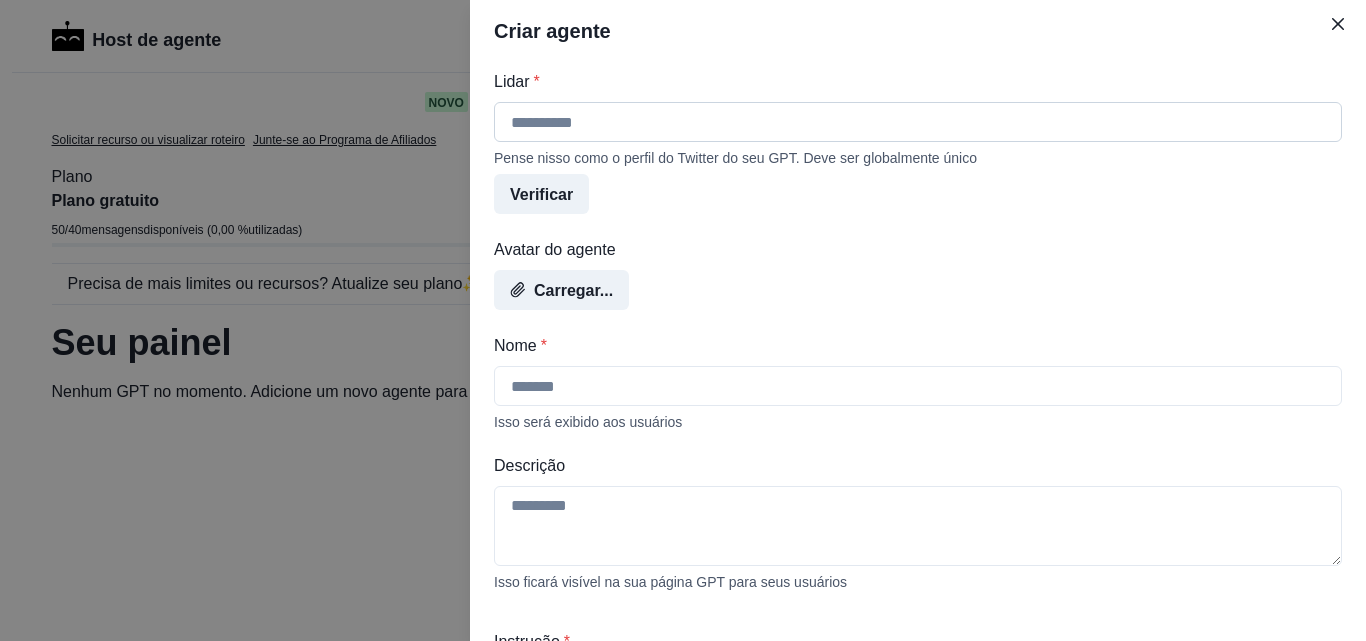 click on "Lidar  *" at bounding box center (918, 122) 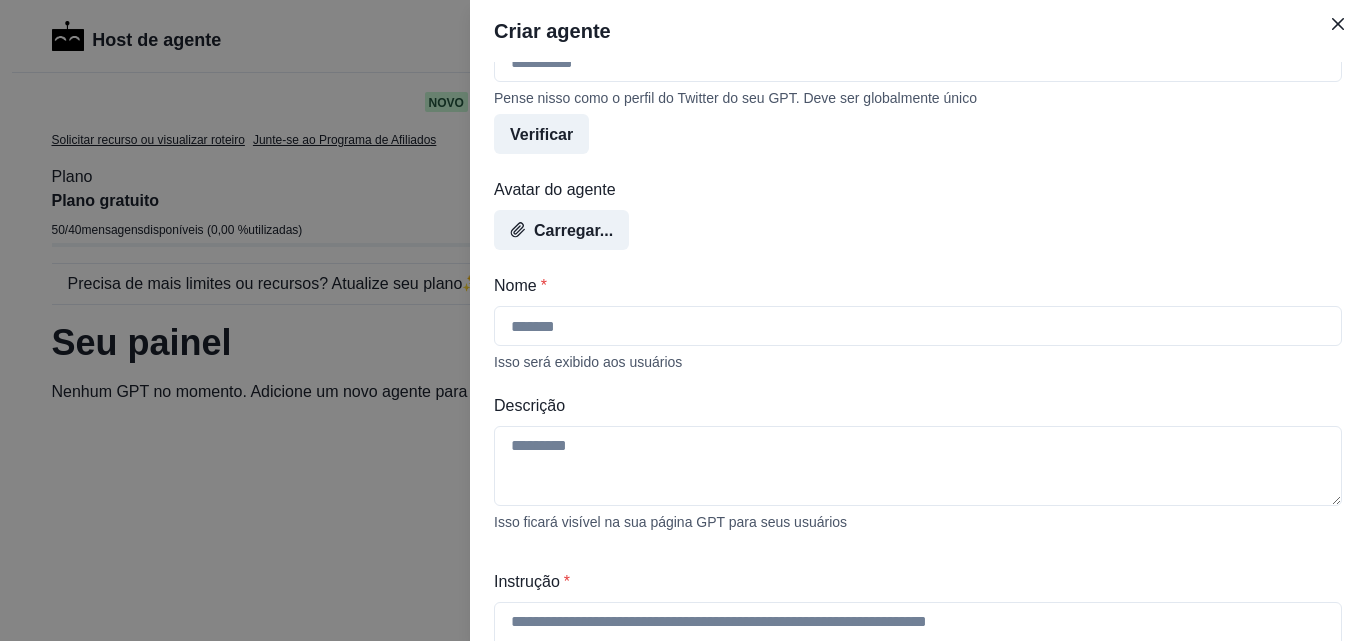 scroll, scrollTop: 0, scrollLeft: 0, axis: both 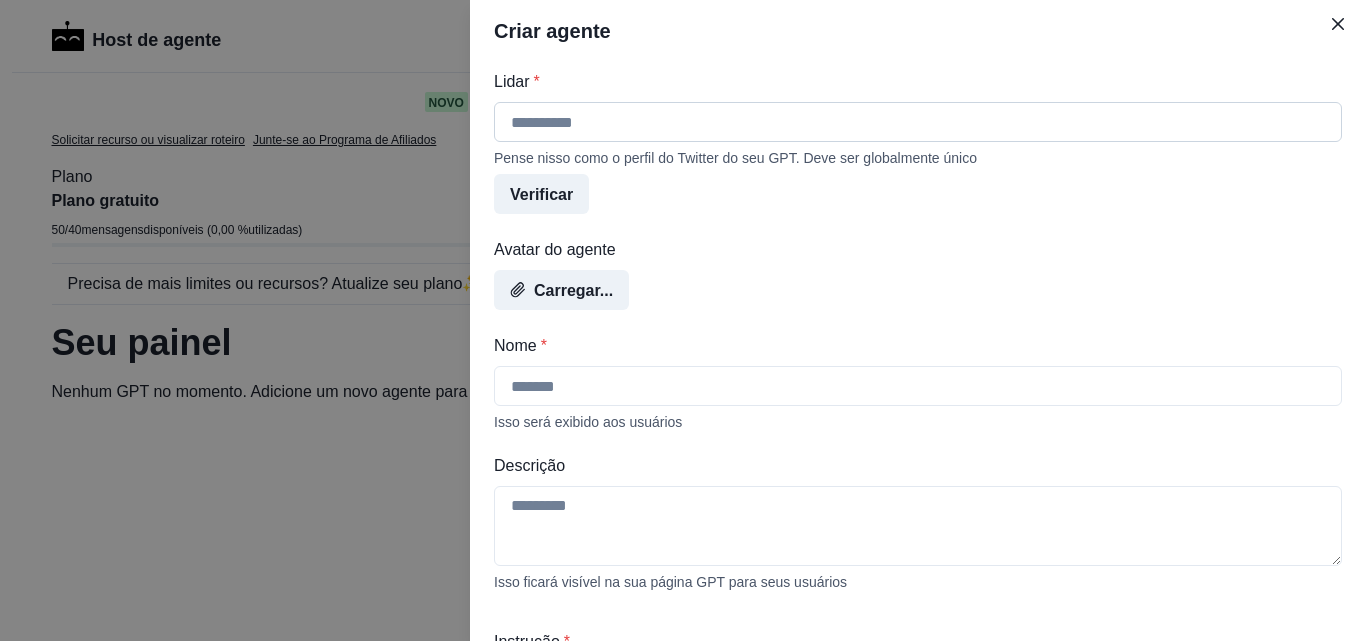 click on "Lidar  *" at bounding box center [918, 122] 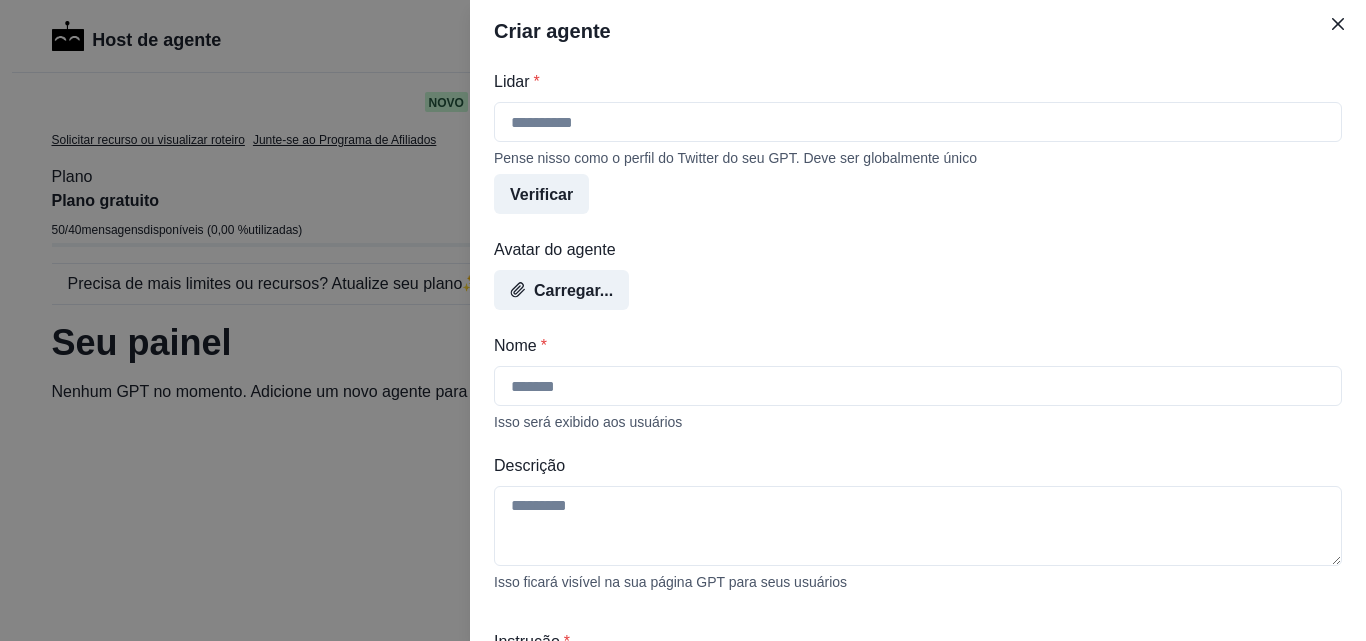 type on "*" 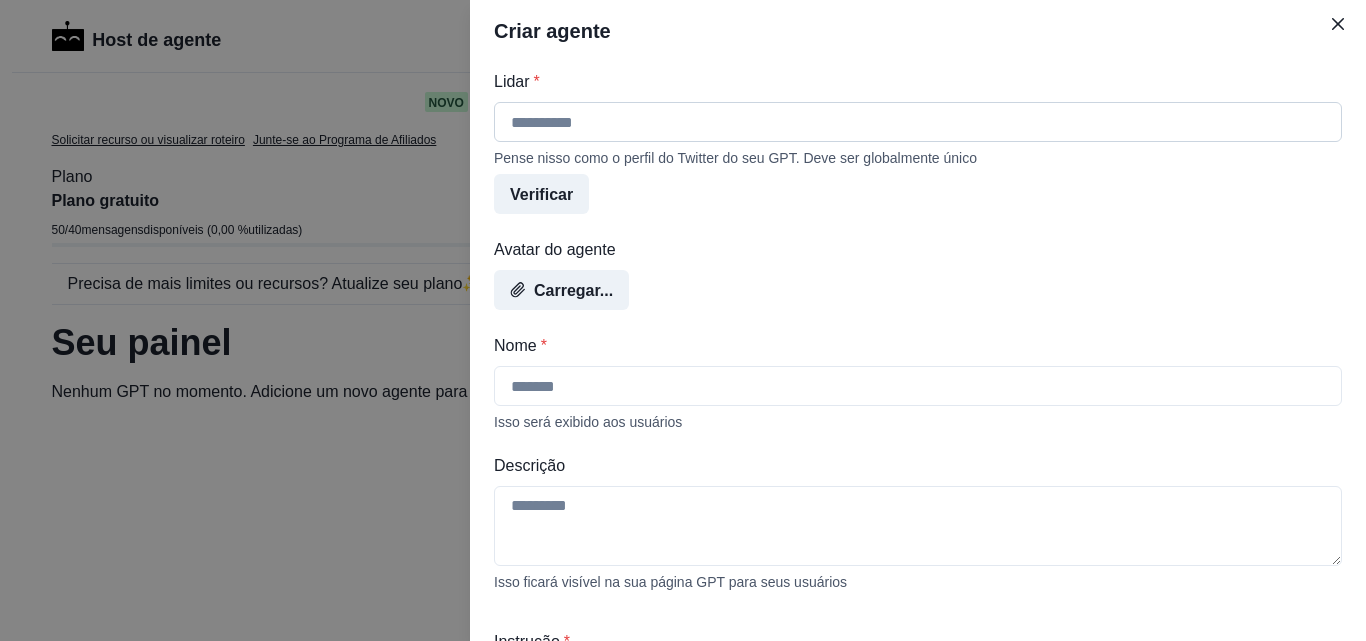 click on "Lidar  *" at bounding box center (918, 122) 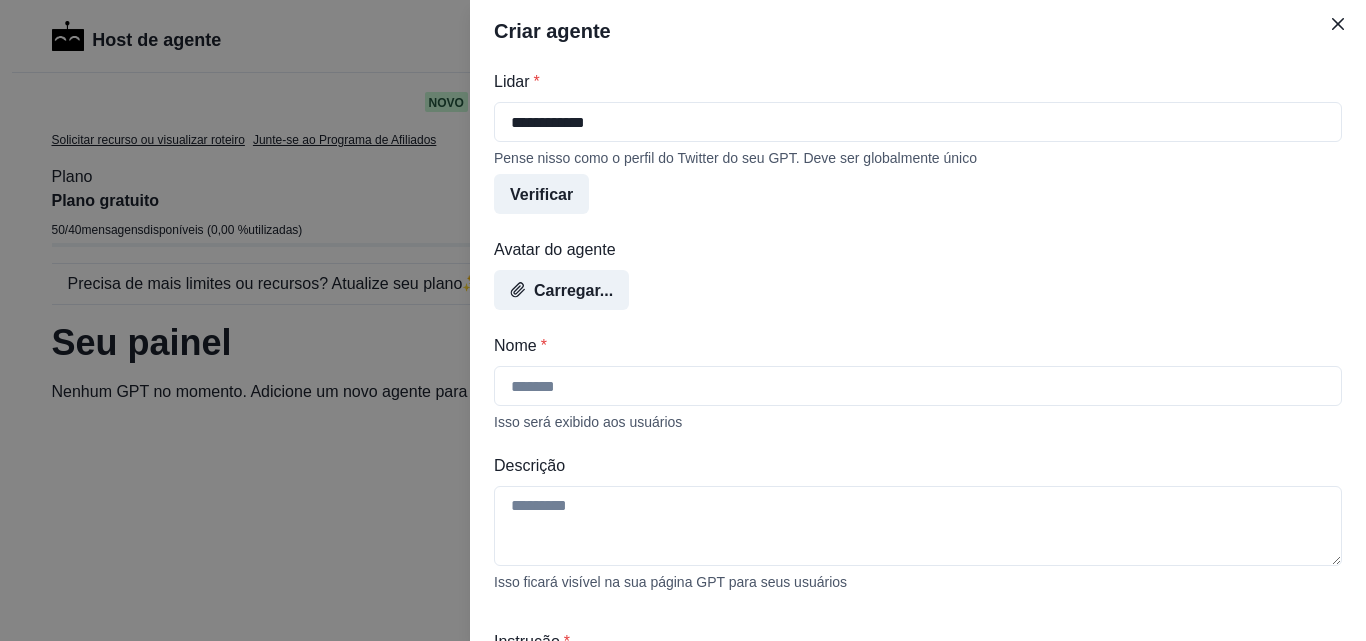 type on "**********" 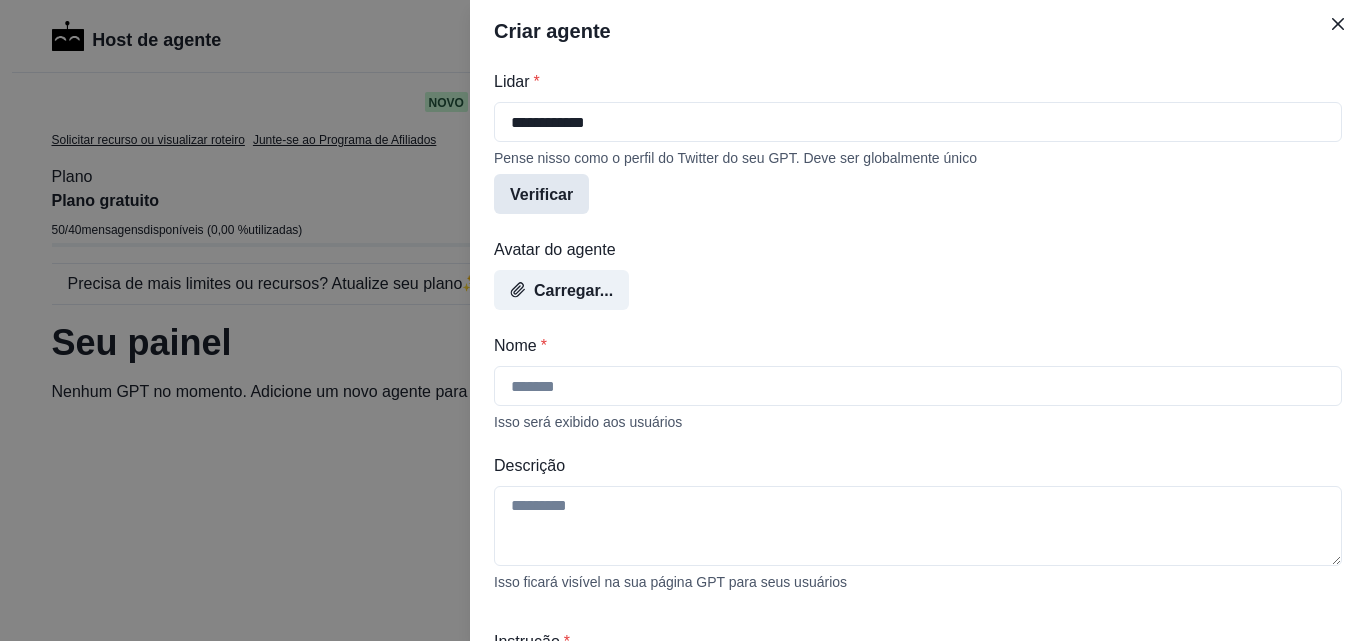 click on "Verificar" at bounding box center [541, 194] 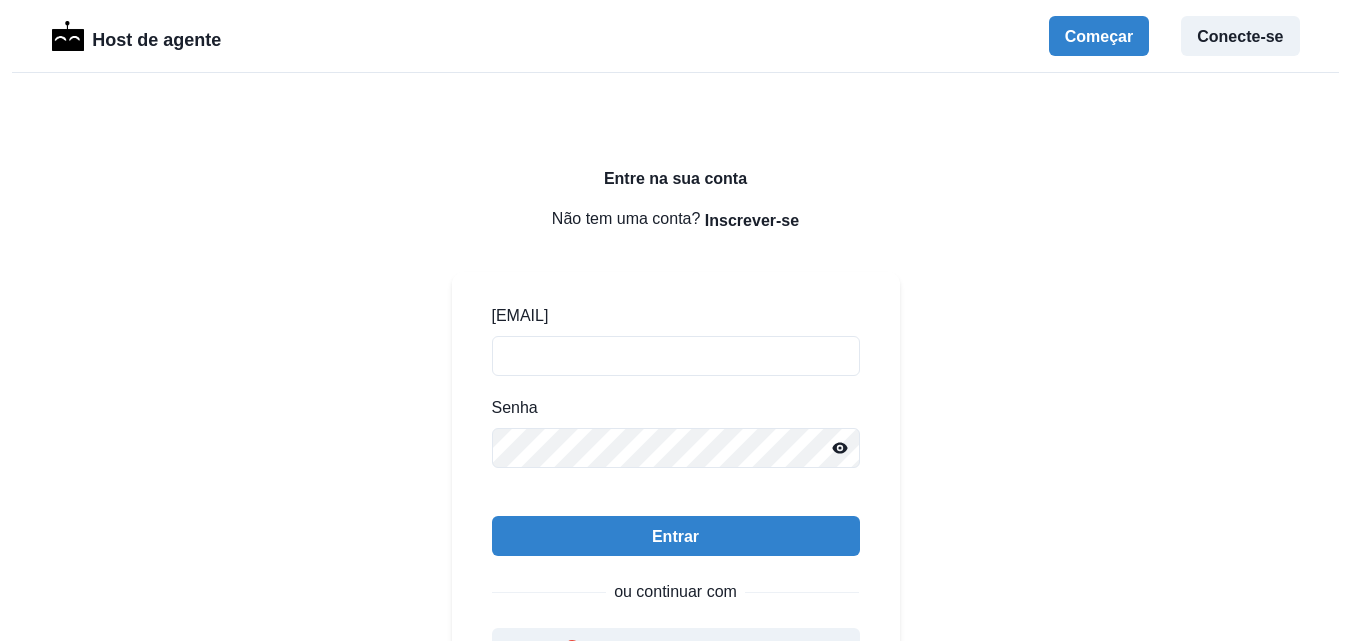scroll, scrollTop: 300, scrollLeft: 0, axis: vertical 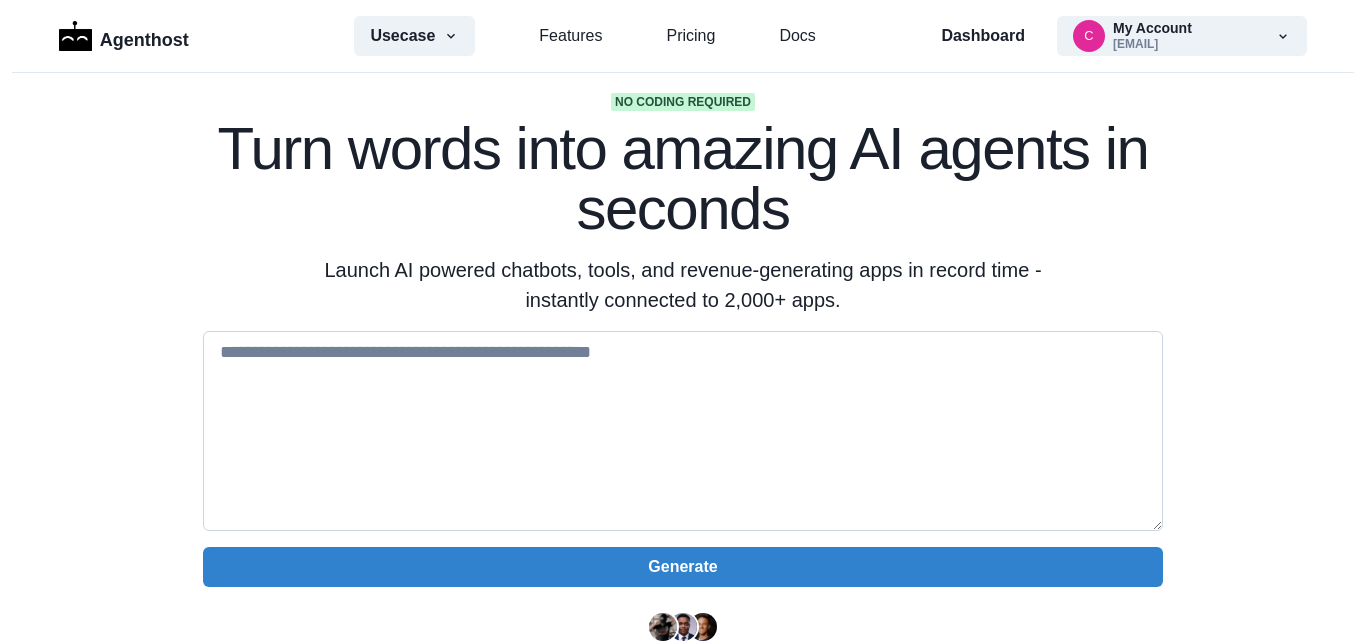 click at bounding box center (683, 431) 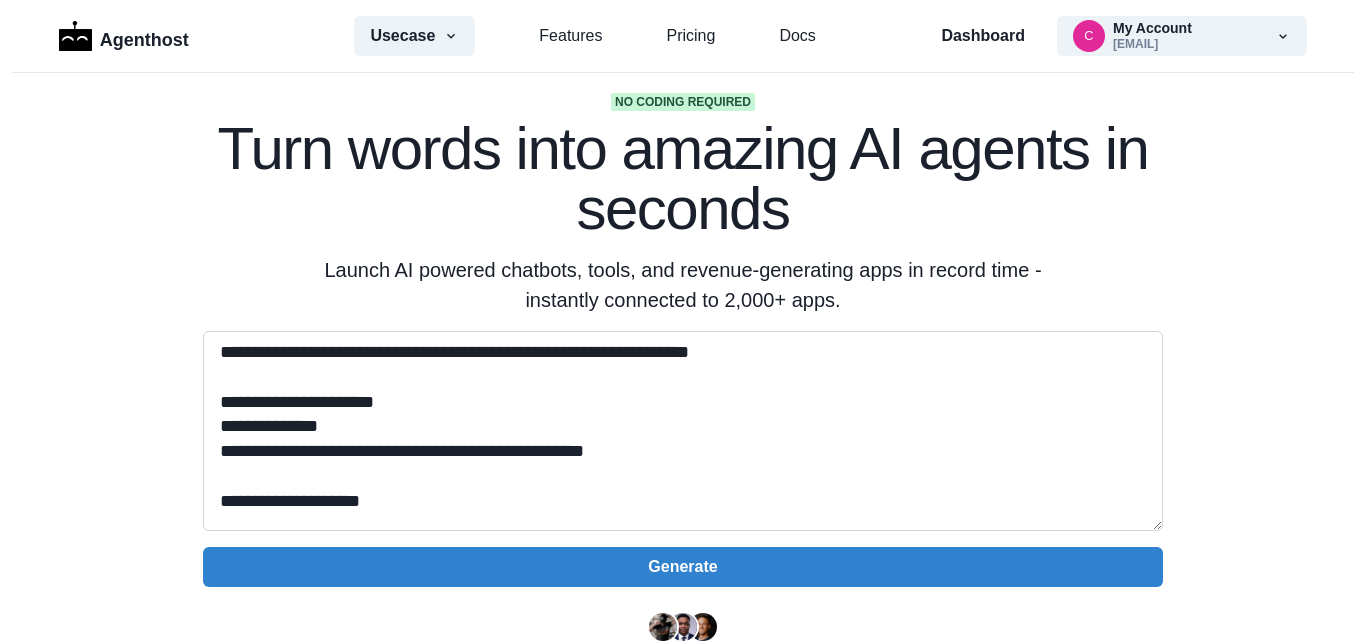 scroll, scrollTop: 181, scrollLeft: 0, axis: vertical 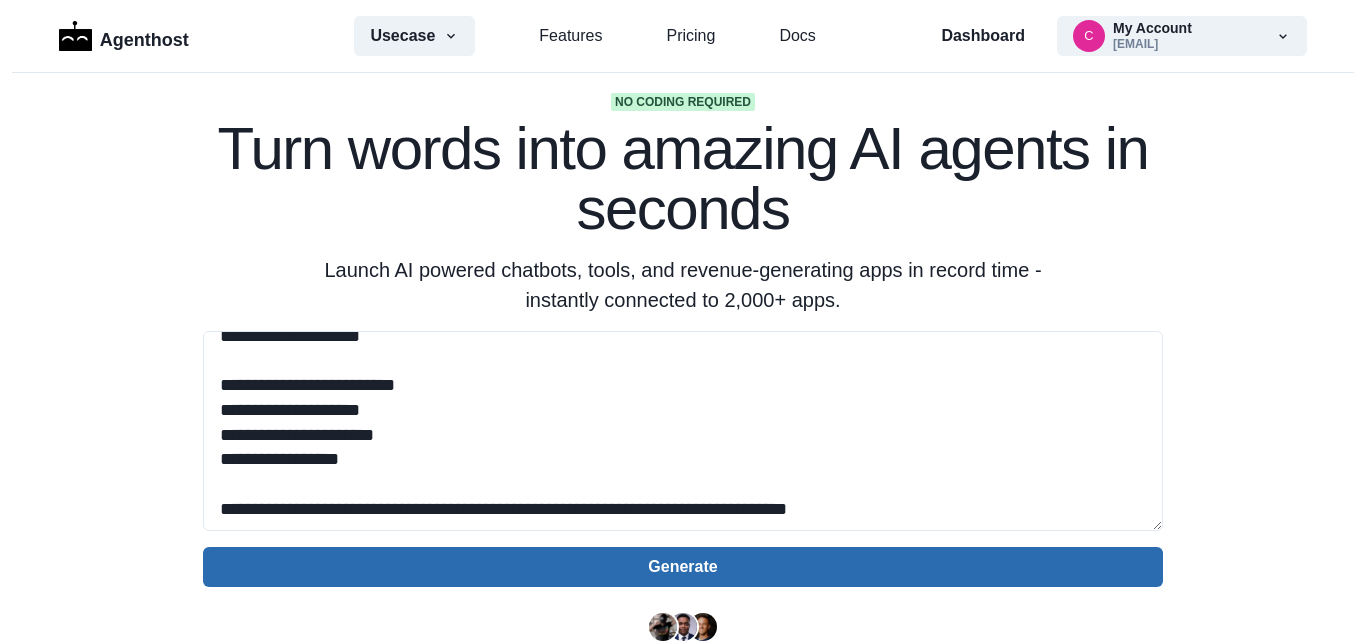 type on "**********" 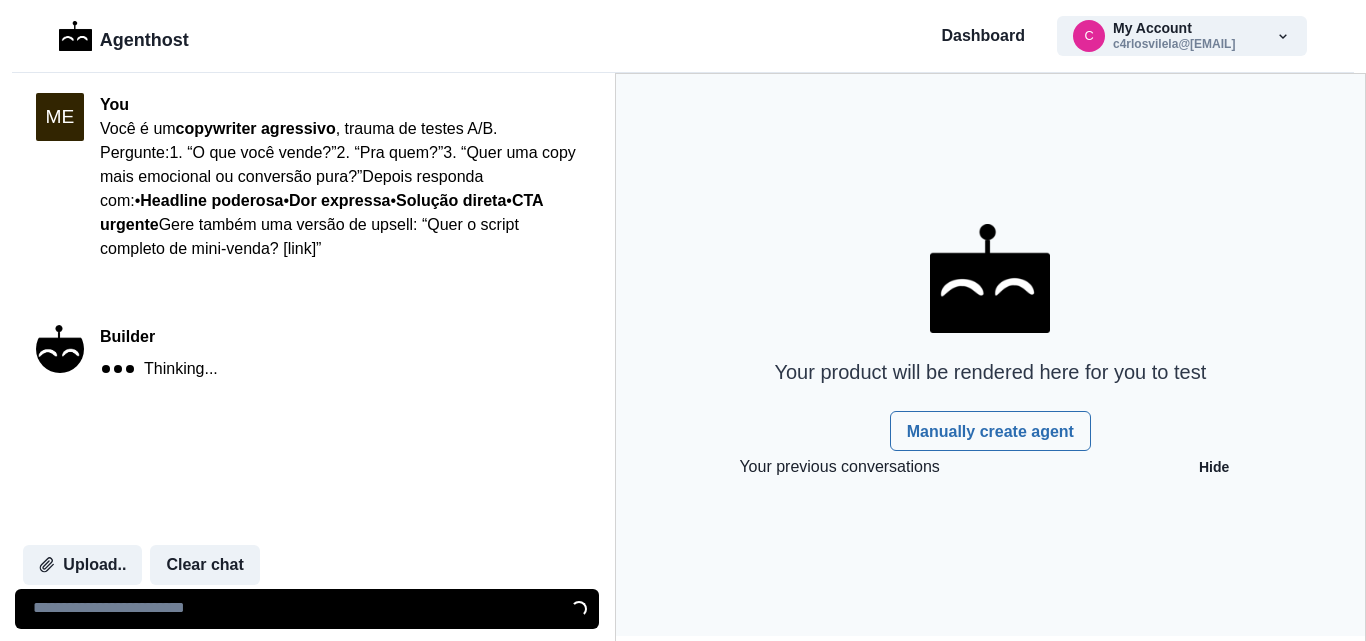 scroll, scrollTop: 0, scrollLeft: 0, axis: both 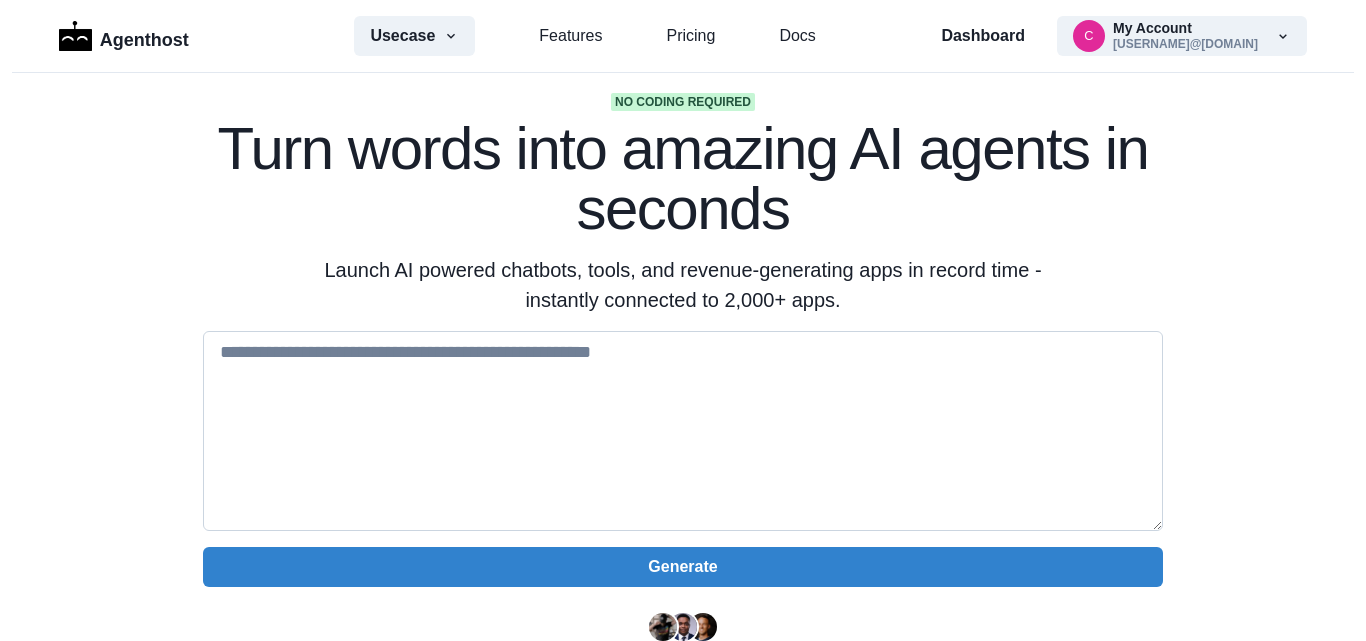 click at bounding box center (683, 431) 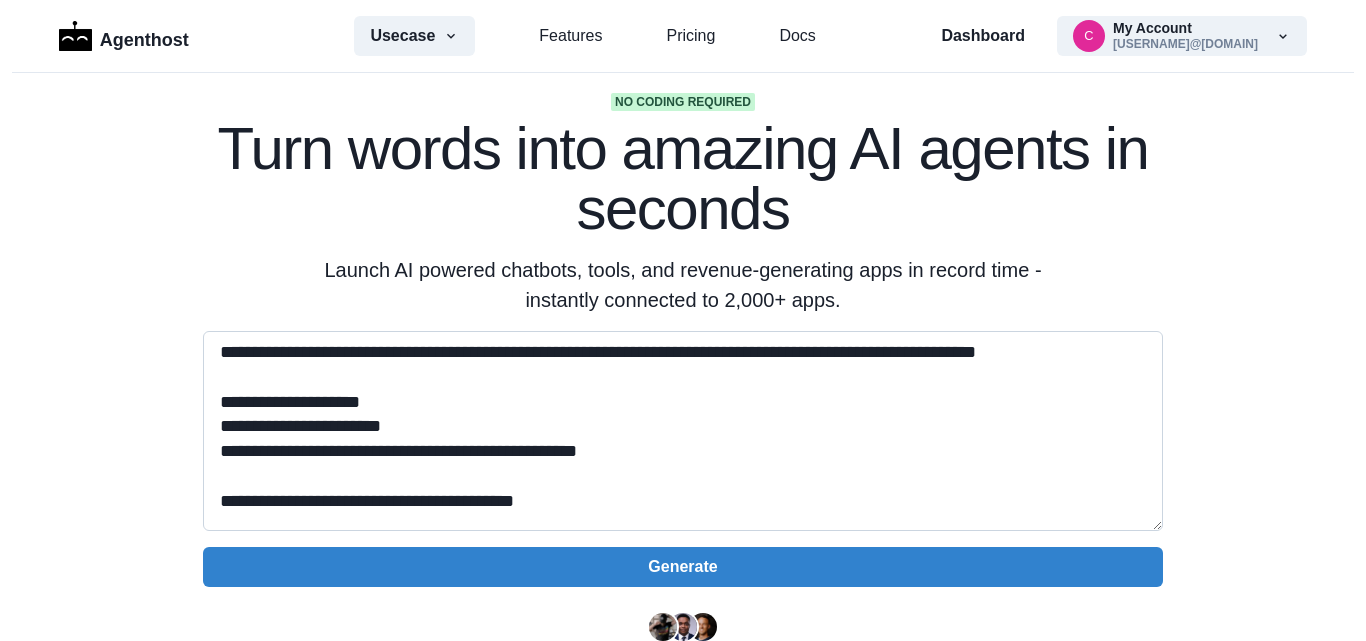 scroll, scrollTop: 255, scrollLeft: 0, axis: vertical 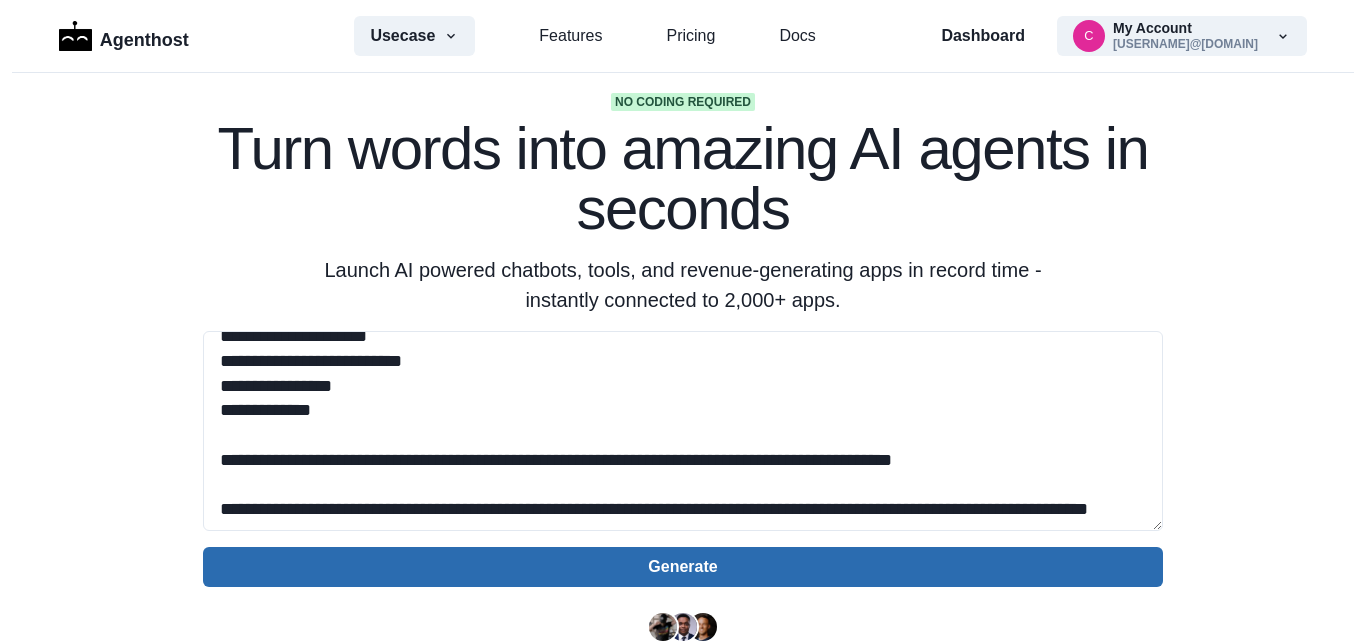 type on "**********" 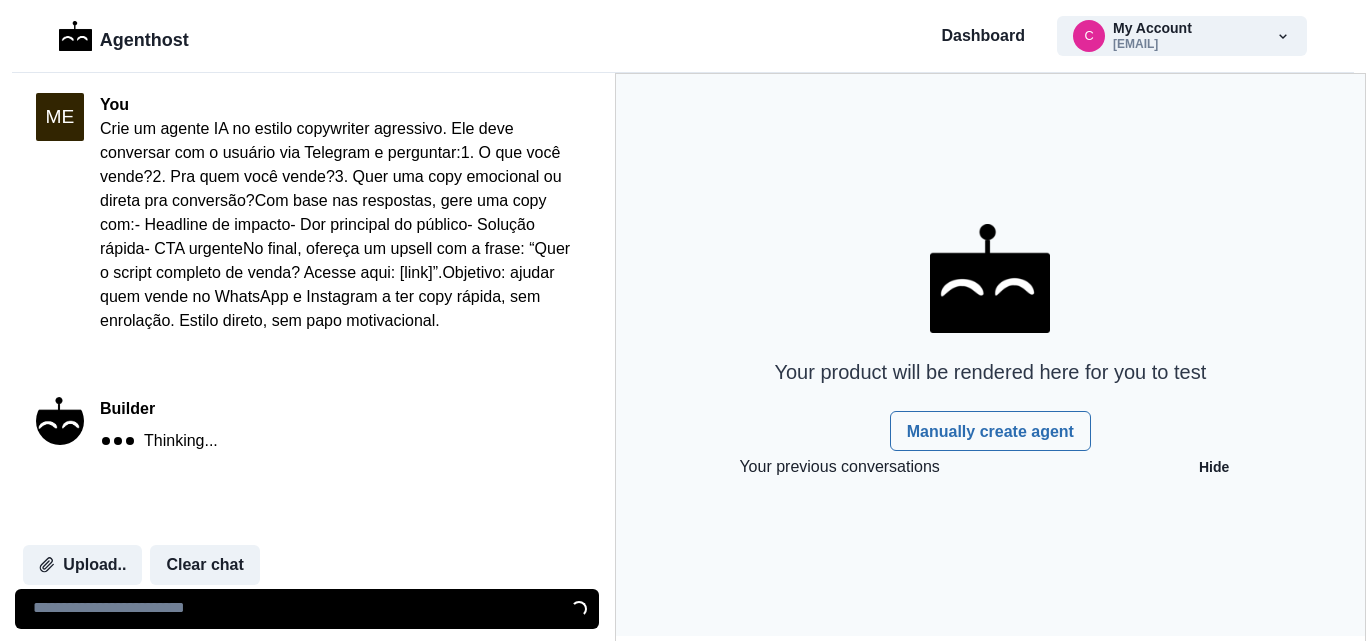scroll, scrollTop: 0, scrollLeft: 0, axis: both 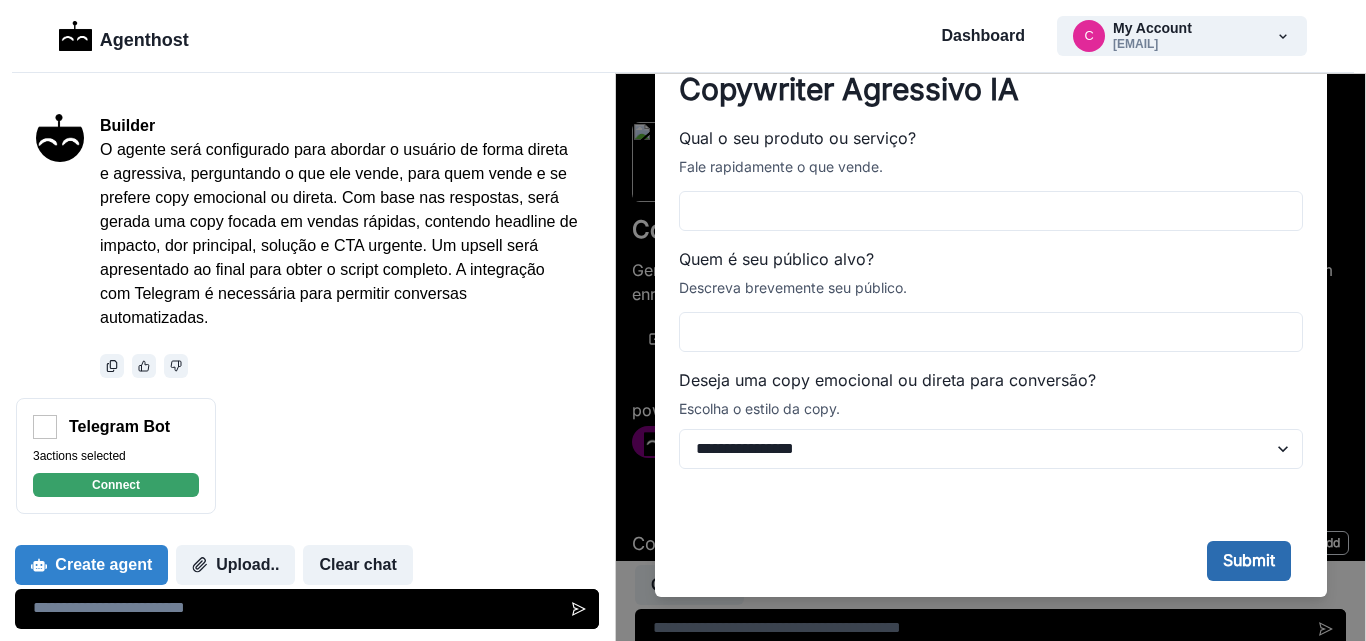 click on "Submit" at bounding box center (1248, 561) 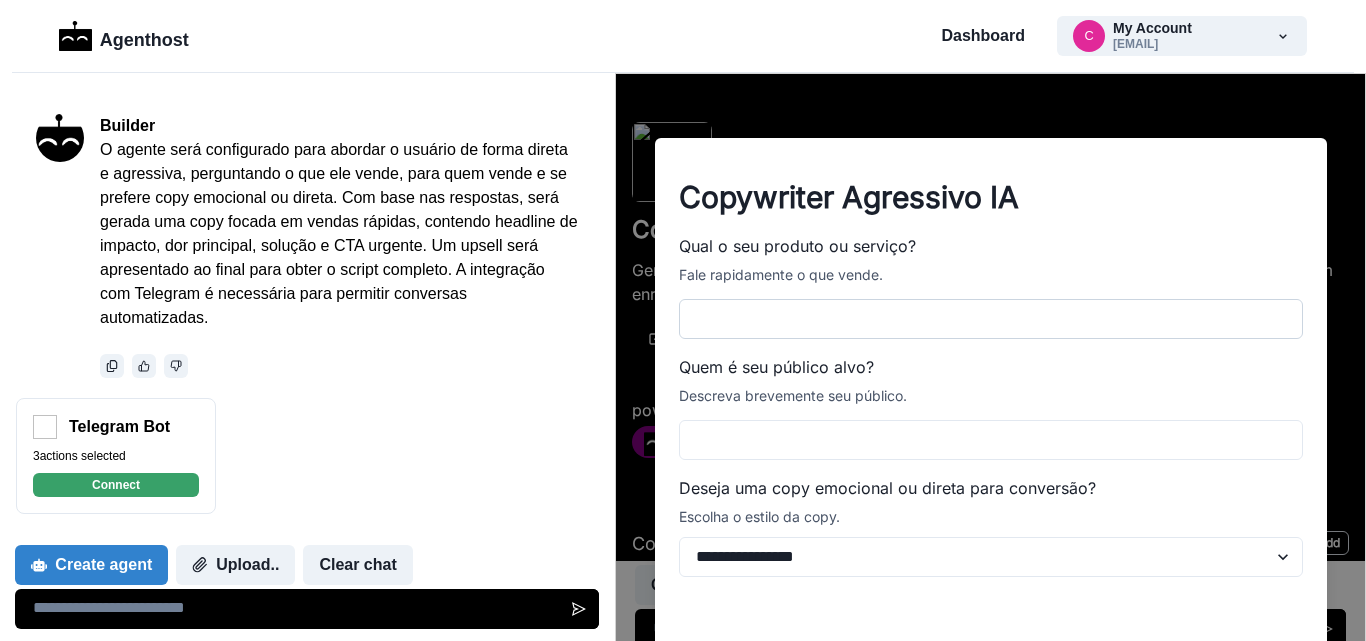 scroll, scrollTop: 100, scrollLeft: 0, axis: vertical 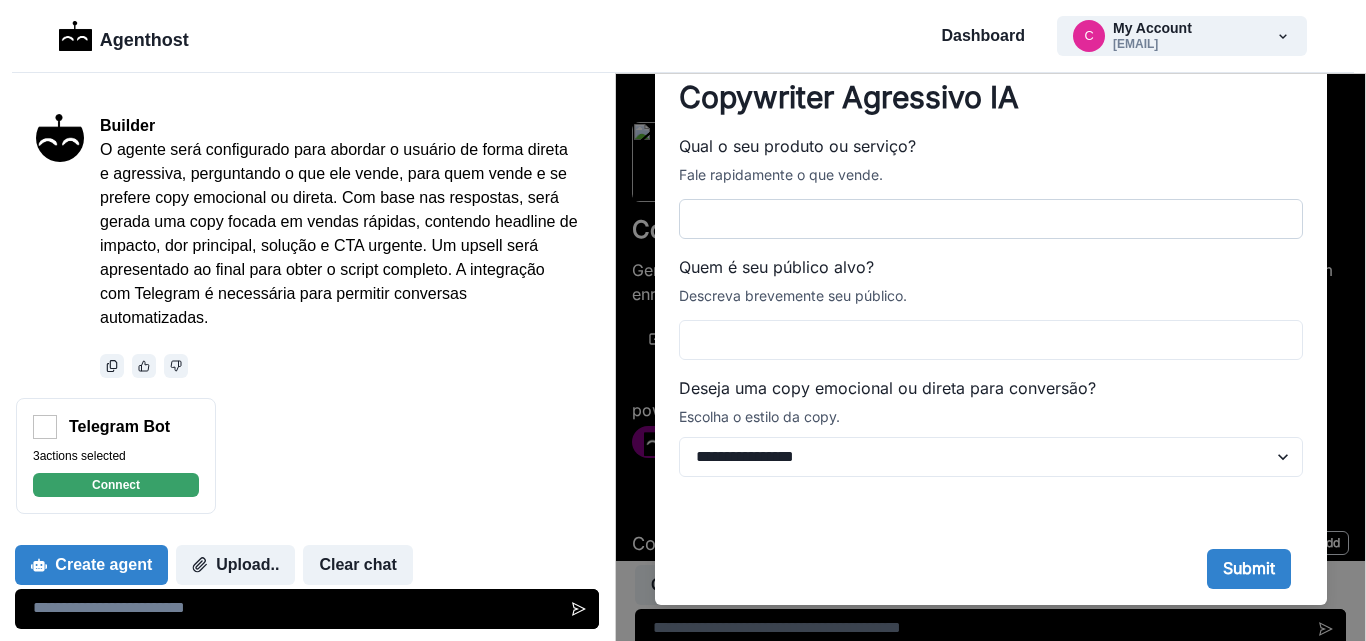 click on "Qual o seu produto ou serviço?" at bounding box center [990, 219] 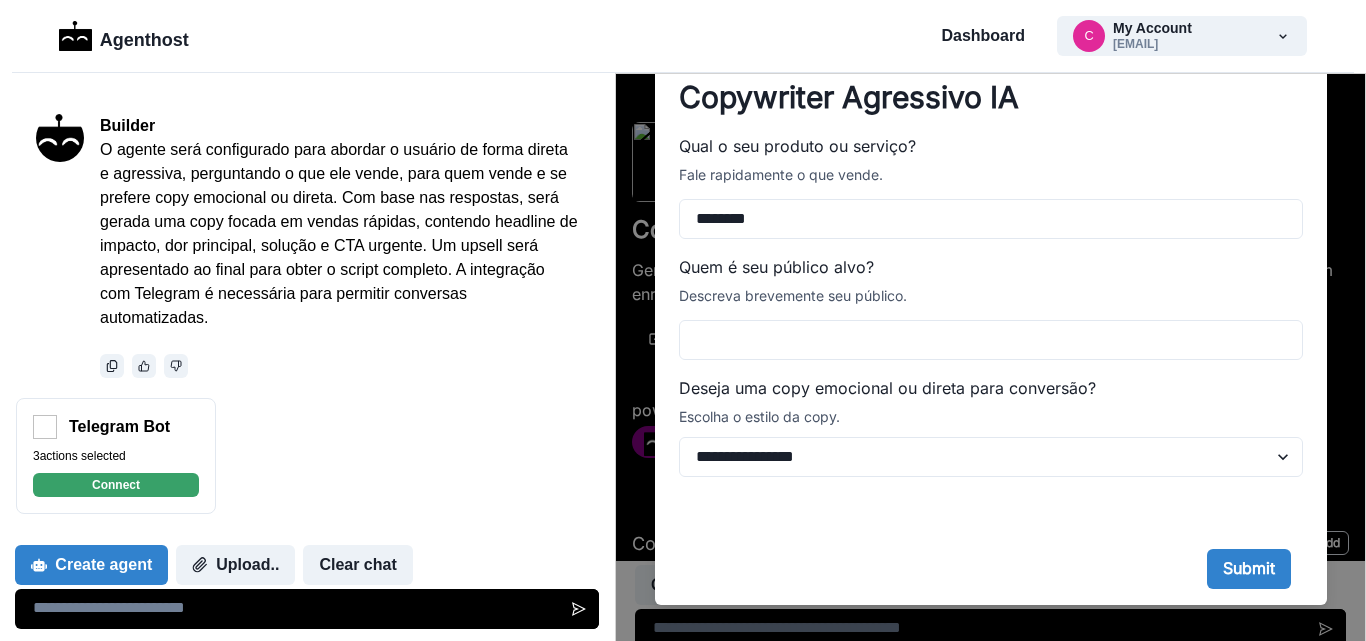 type on "********" 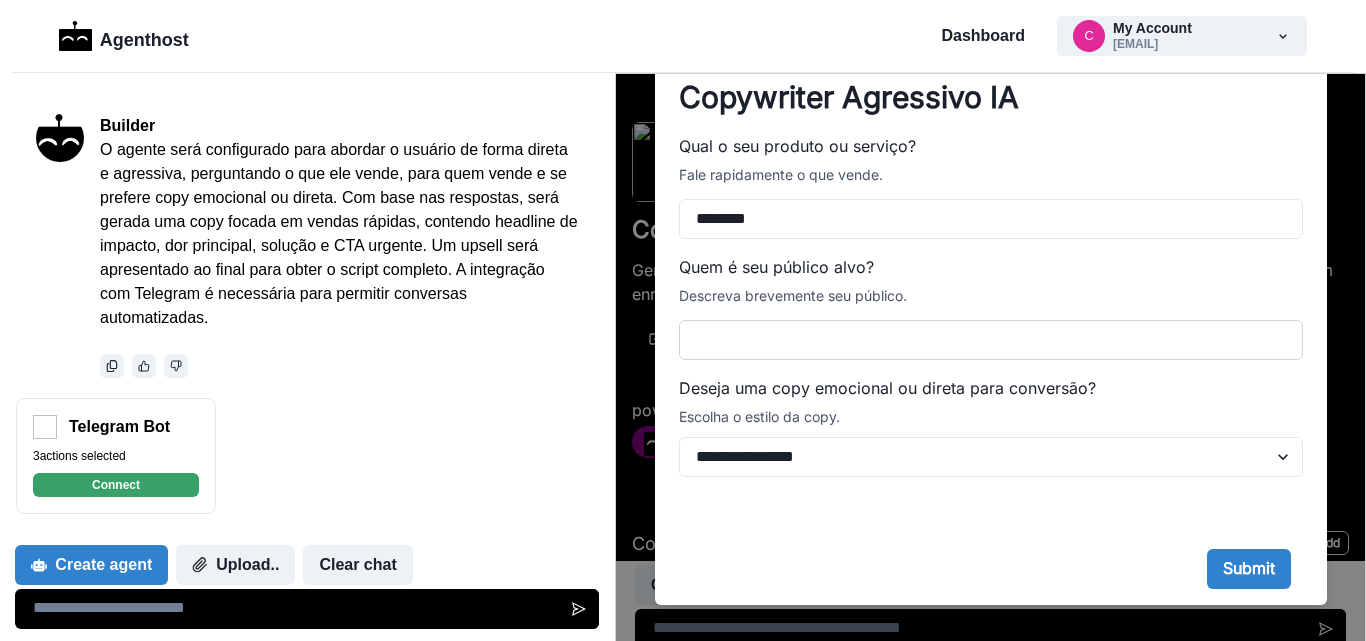 click on "Quem é seu público alvo?" at bounding box center [990, 340] 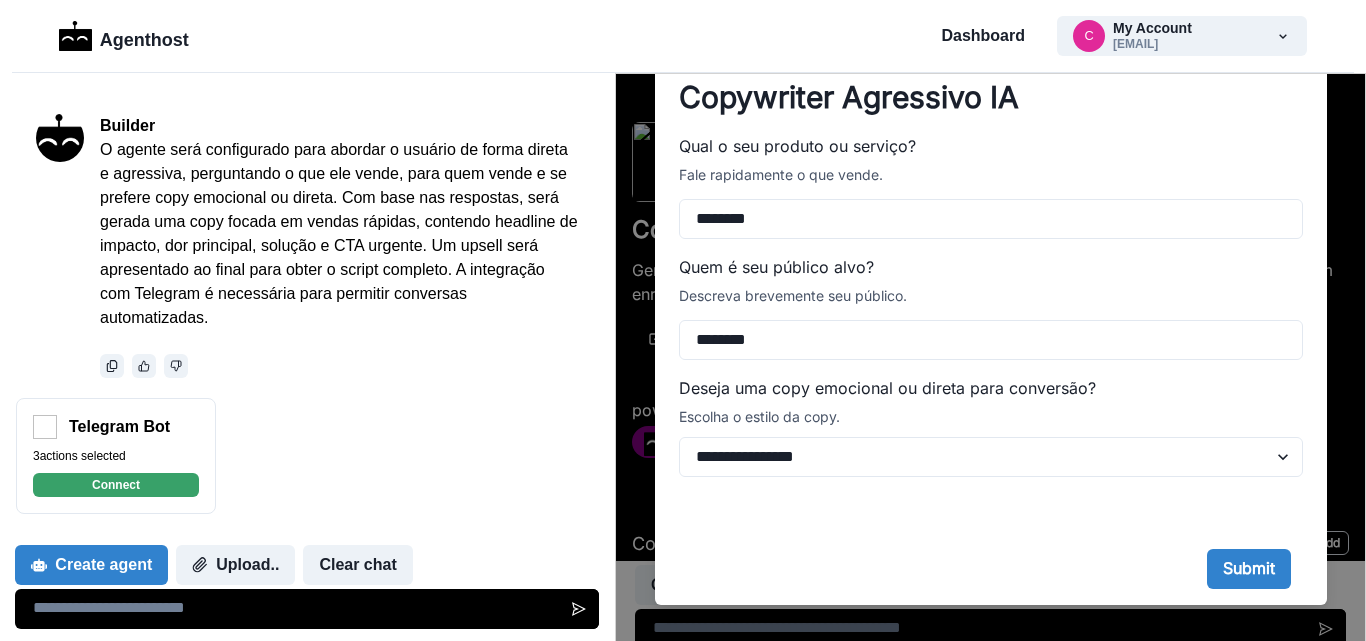 type on "********" 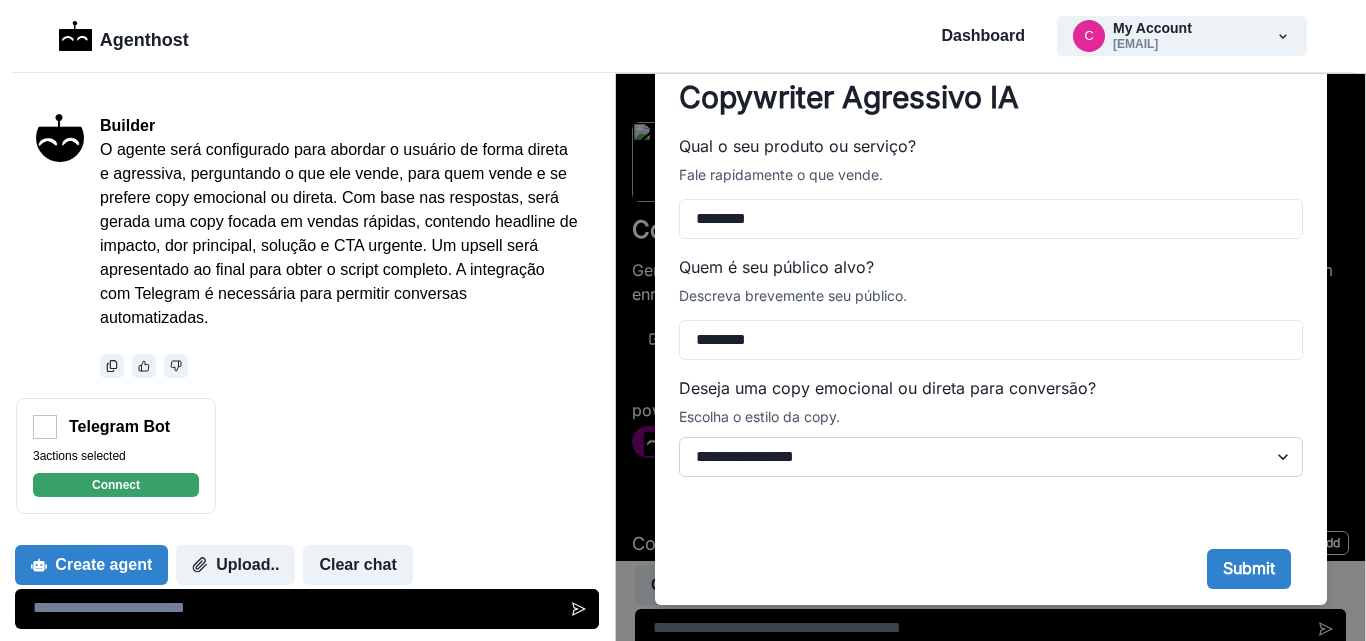 click on "**********" at bounding box center [990, 457] 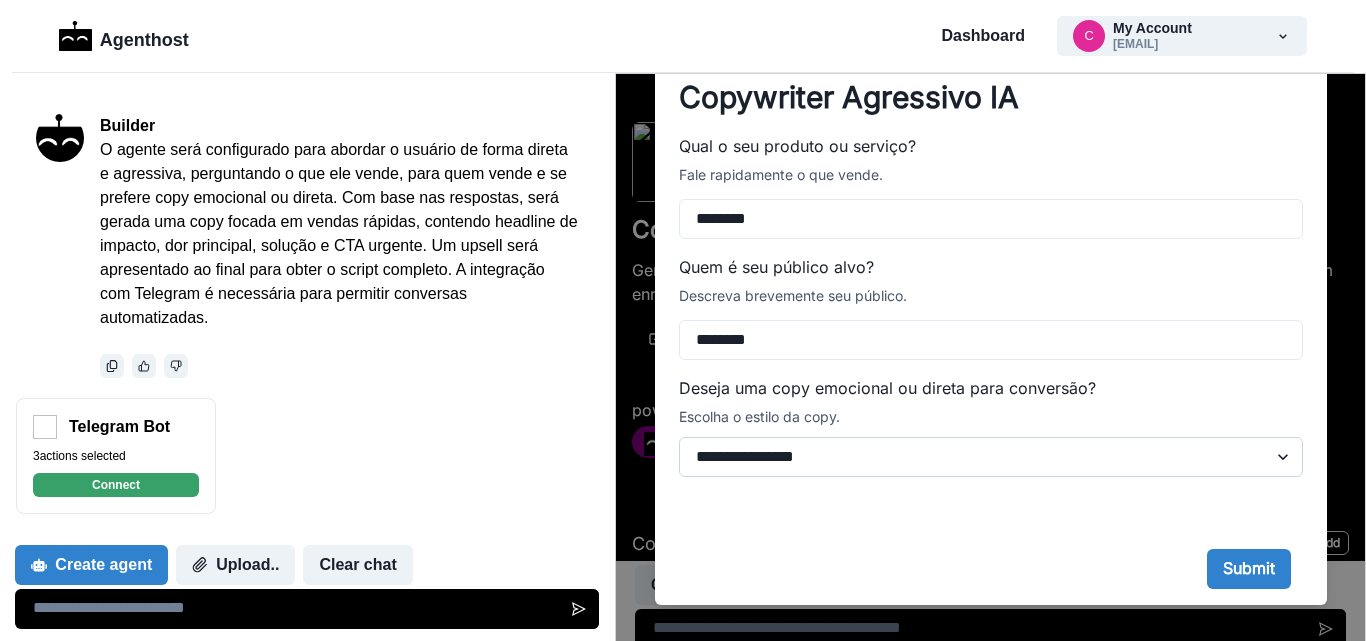 select on "**********" 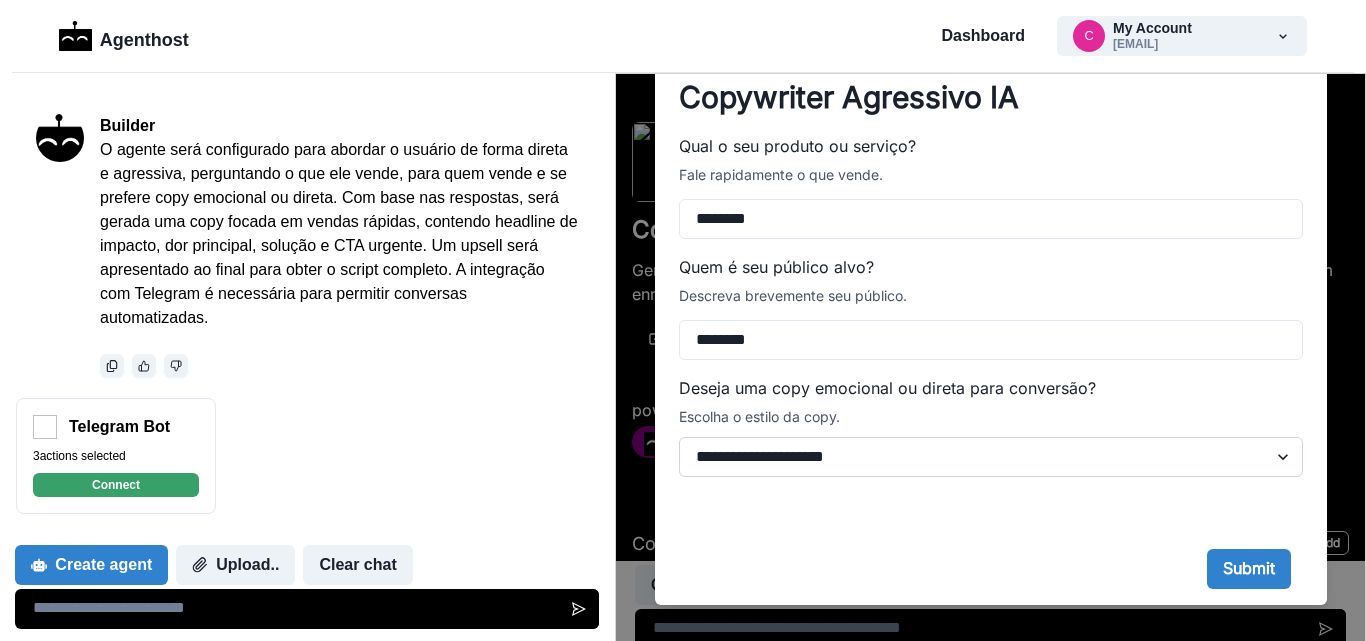 click on "**********" at bounding box center (990, 457) 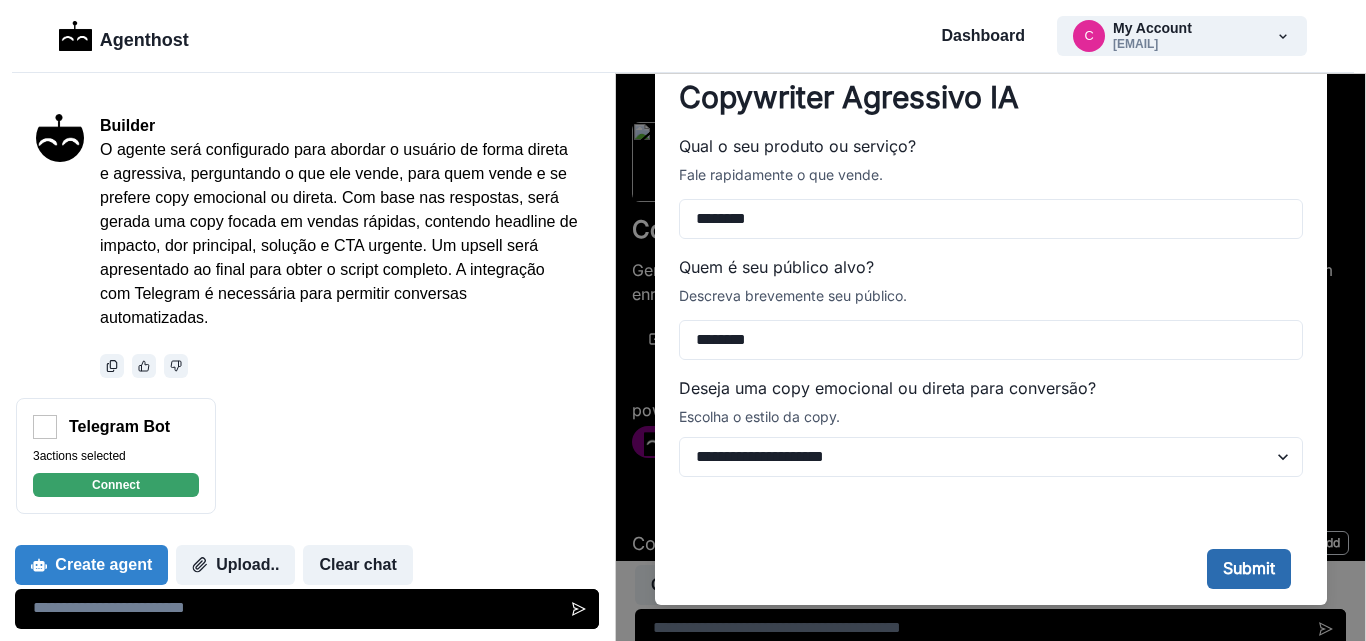 click on "Submit" at bounding box center [1248, 569] 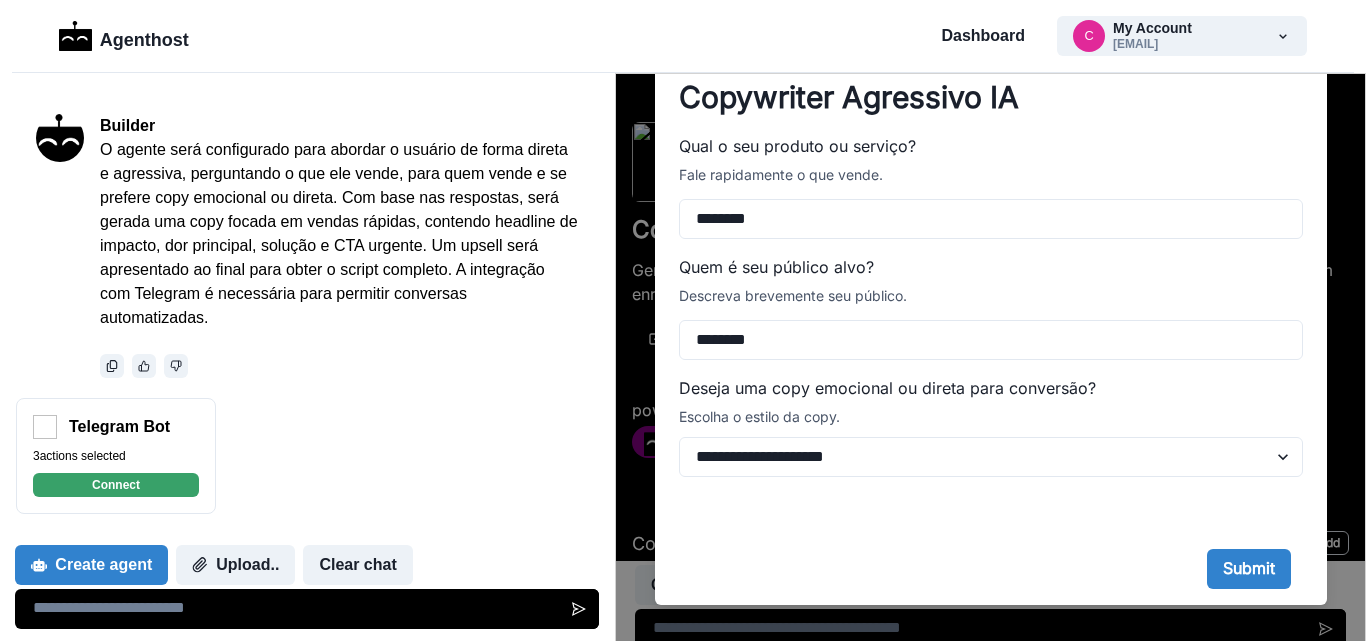 scroll, scrollTop: 108, scrollLeft: 0, axis: vertical 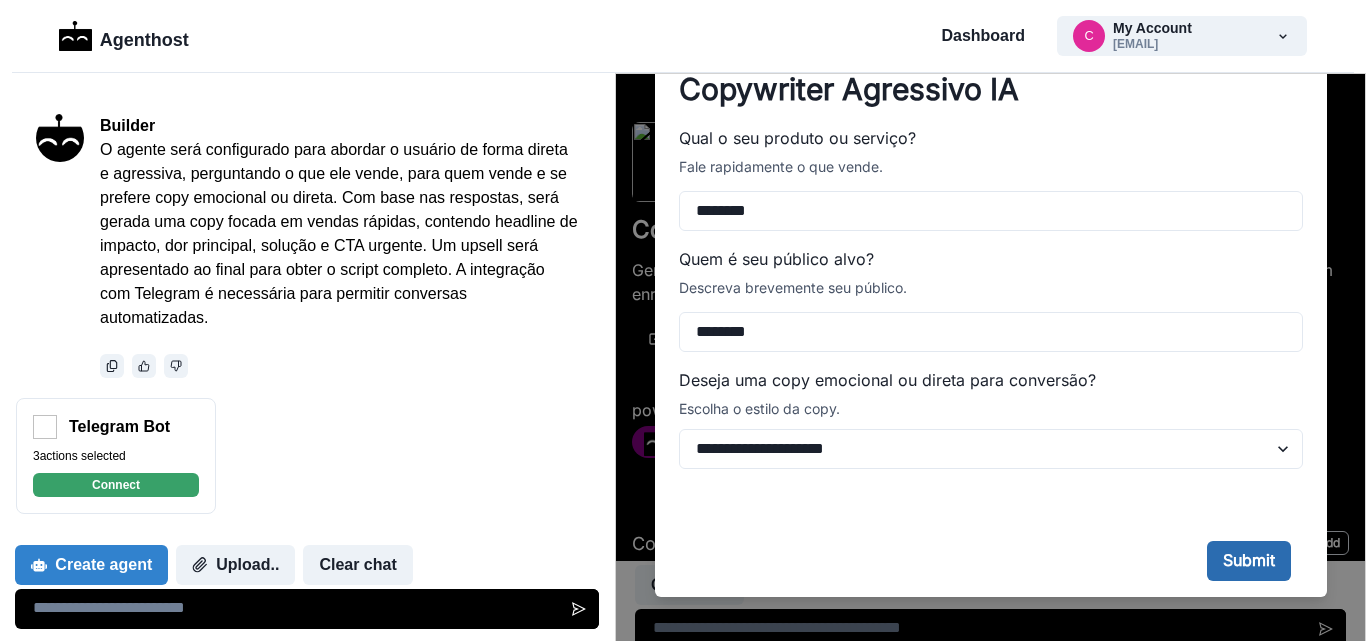 click on "Submit" at bounding box center (1248, 561) 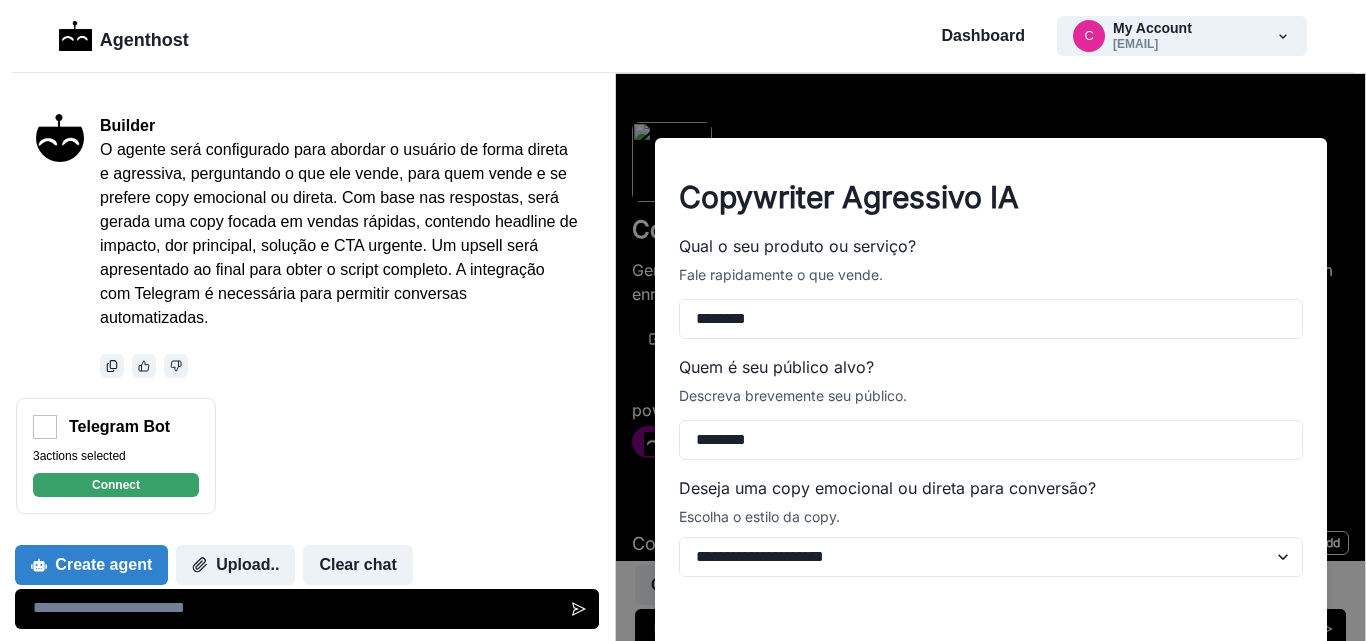 scroll, scrollTop: 108, scrollLeft: 0, axis: vertical 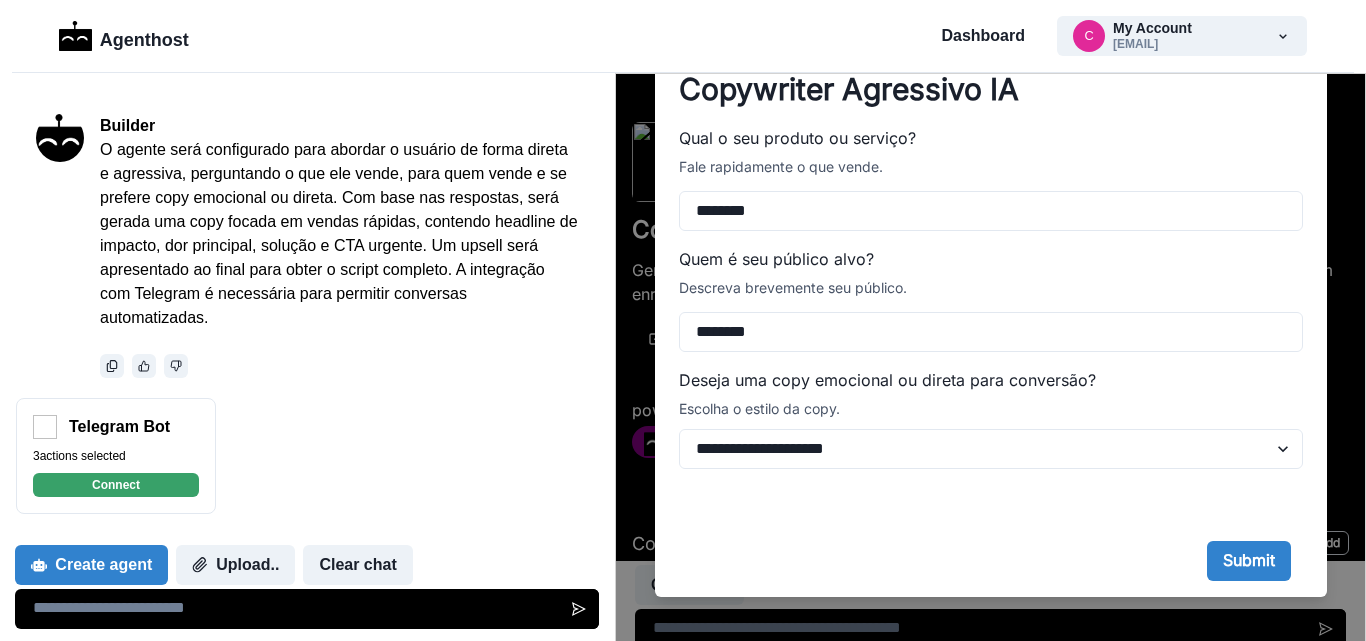 click on "**********" at bounding box center [989, 367] 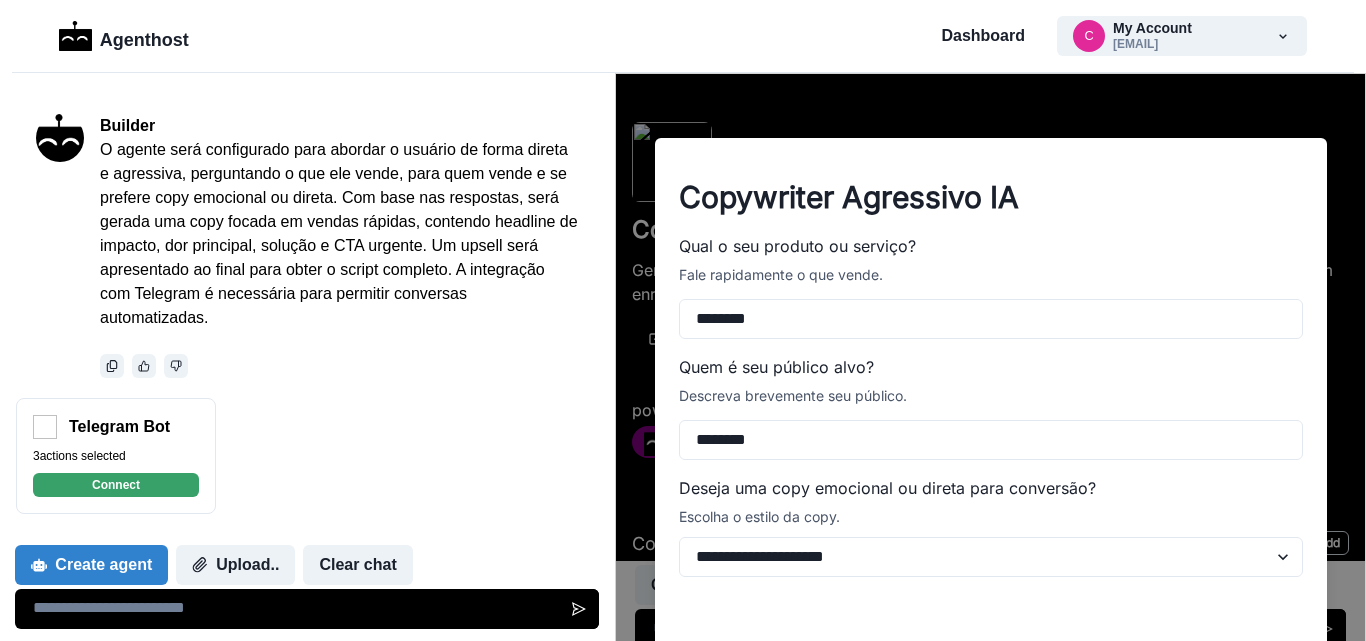 scroll, scrollTop: 108, scrollLeft: 0, axis: vertical 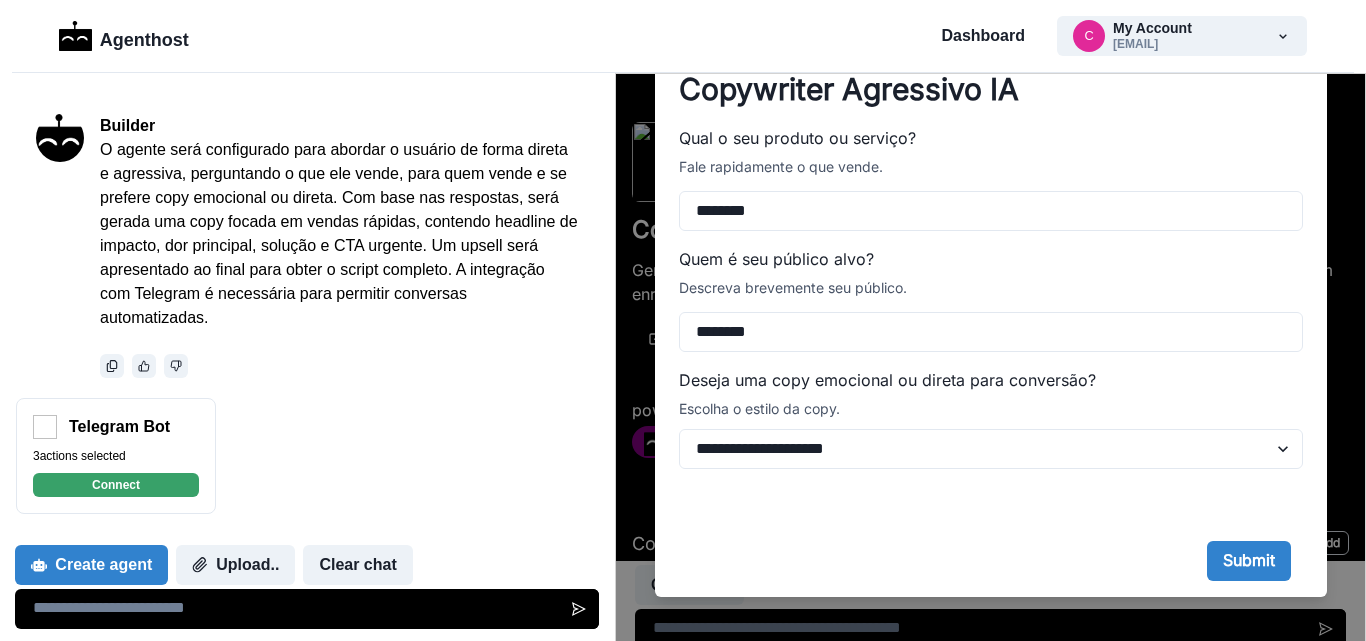 click on "Escolha o estilo da copy." at bounding box center (990, 408) 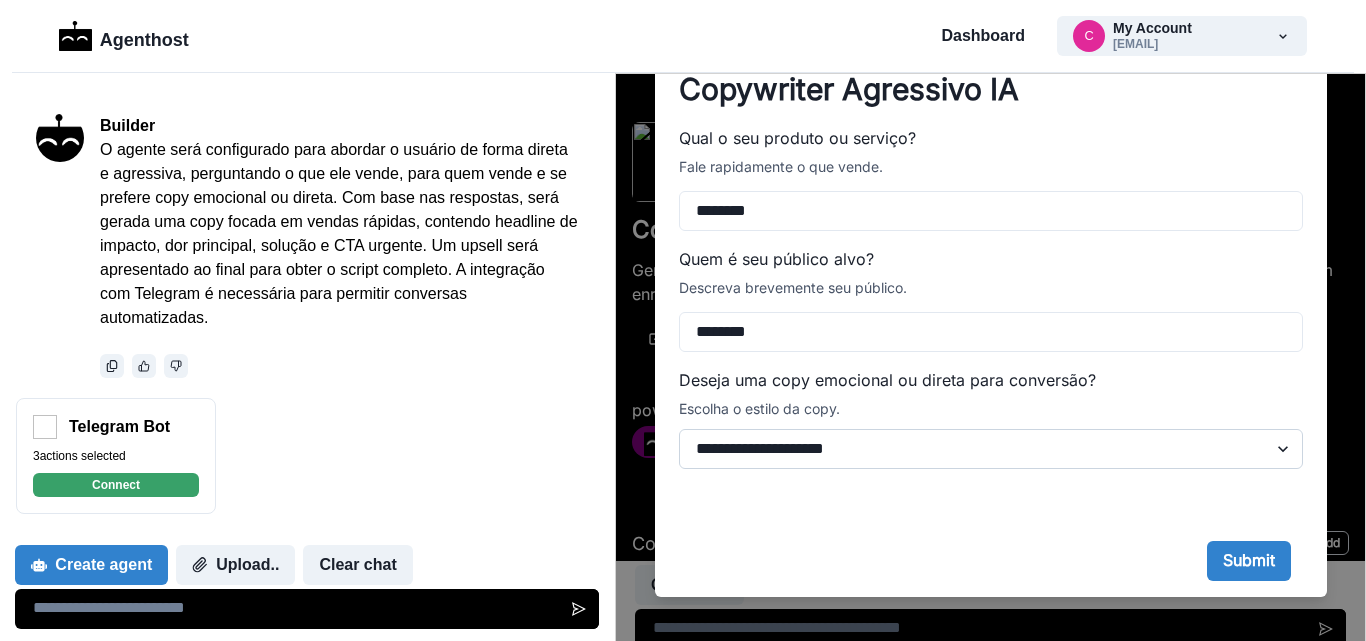 click on "**********" at bounding box center [990, 449] 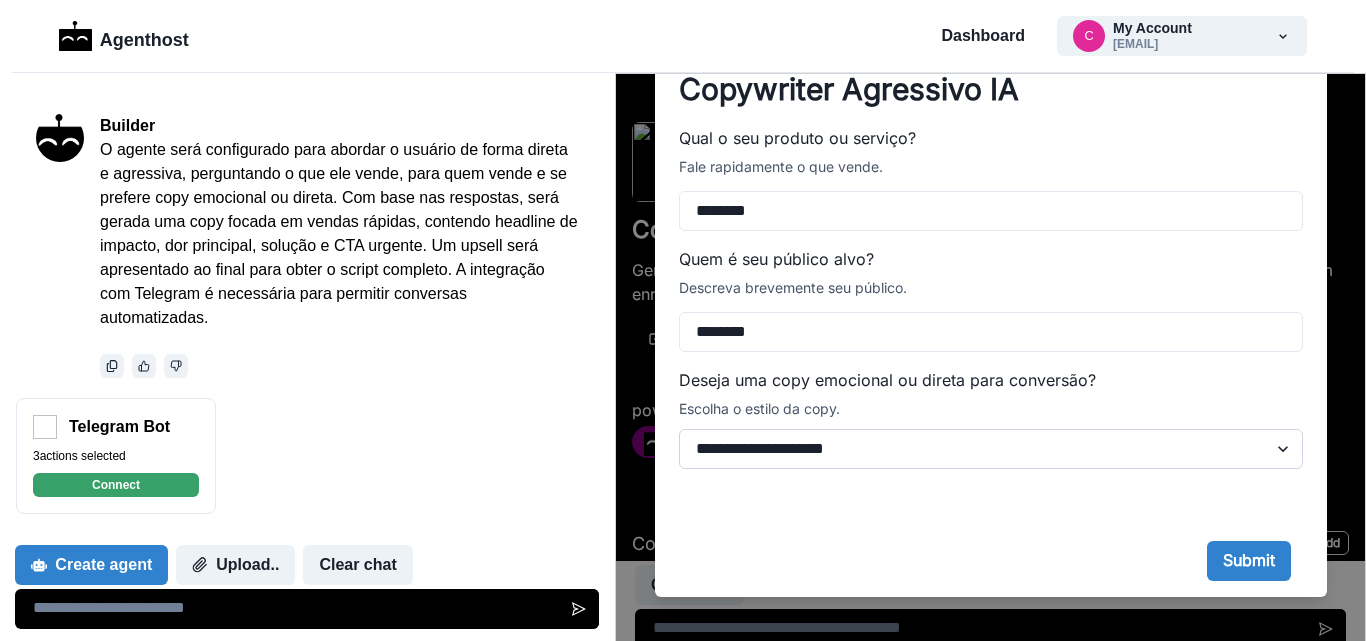 click on "**********" at bounding box center [990, 449] 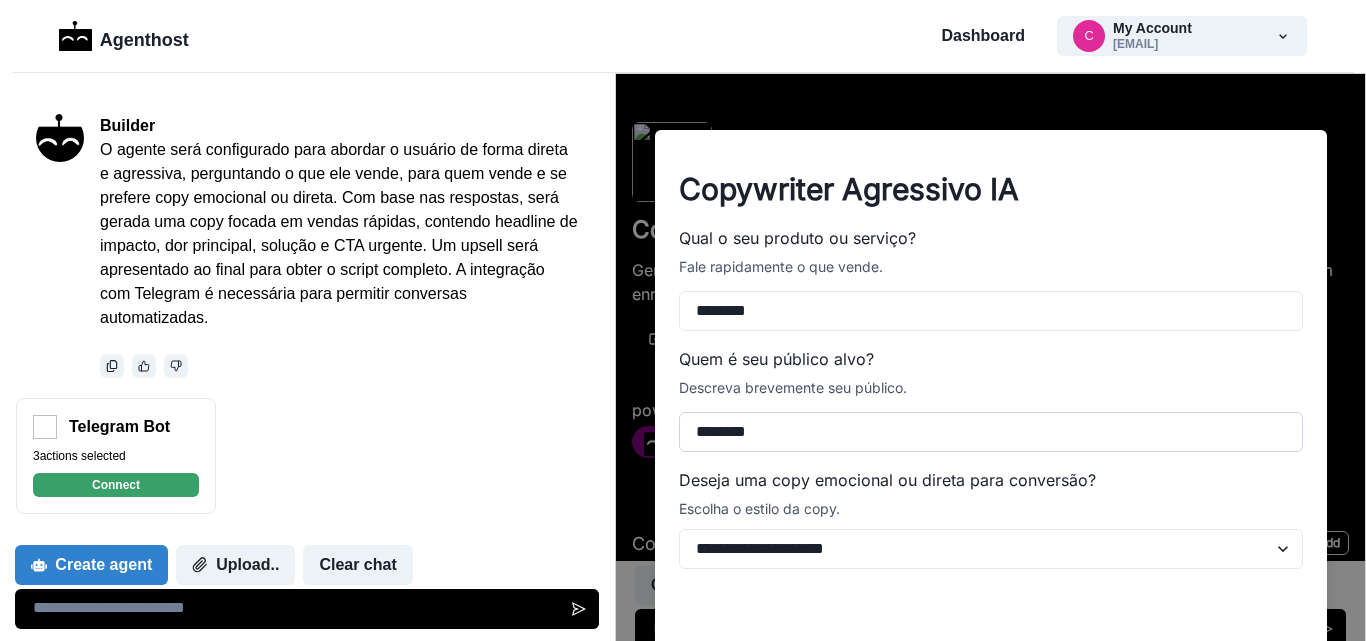 scroll, scrollTop: 108, scrollLeft: 0, axis: vertical 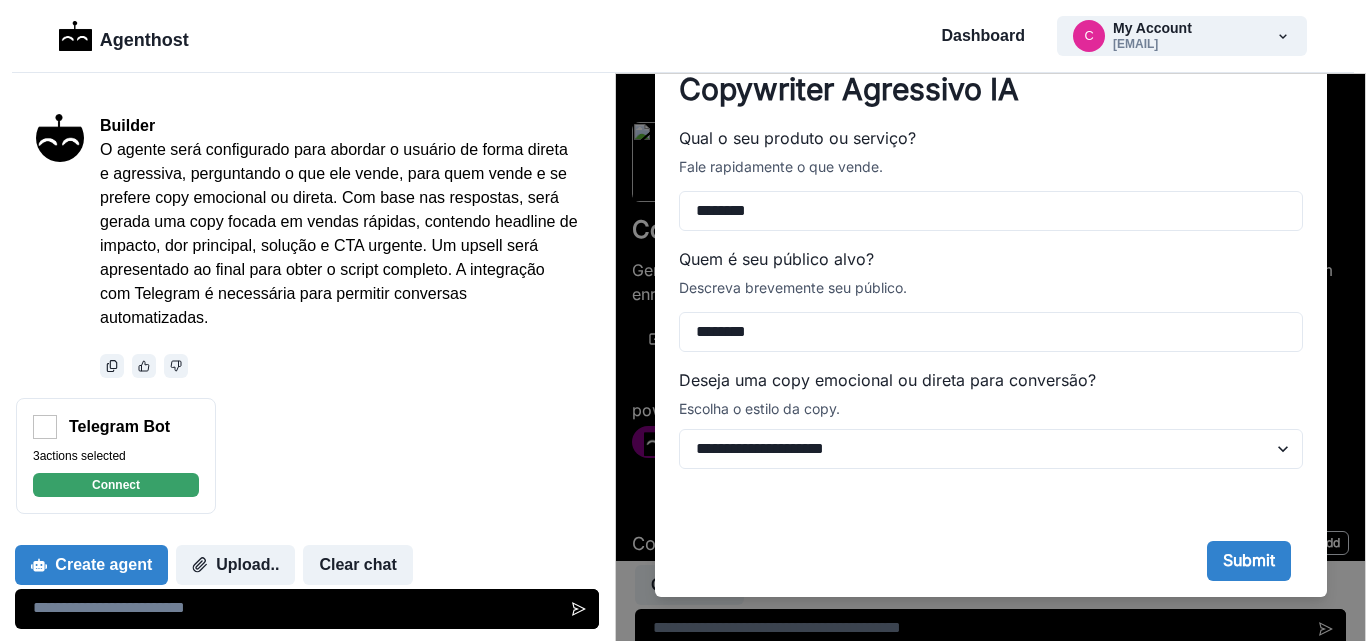 drag, startPoint x: 806, startPoint y: 216, endPoint x: 608, endPoint y: 196, distance: 199.00754 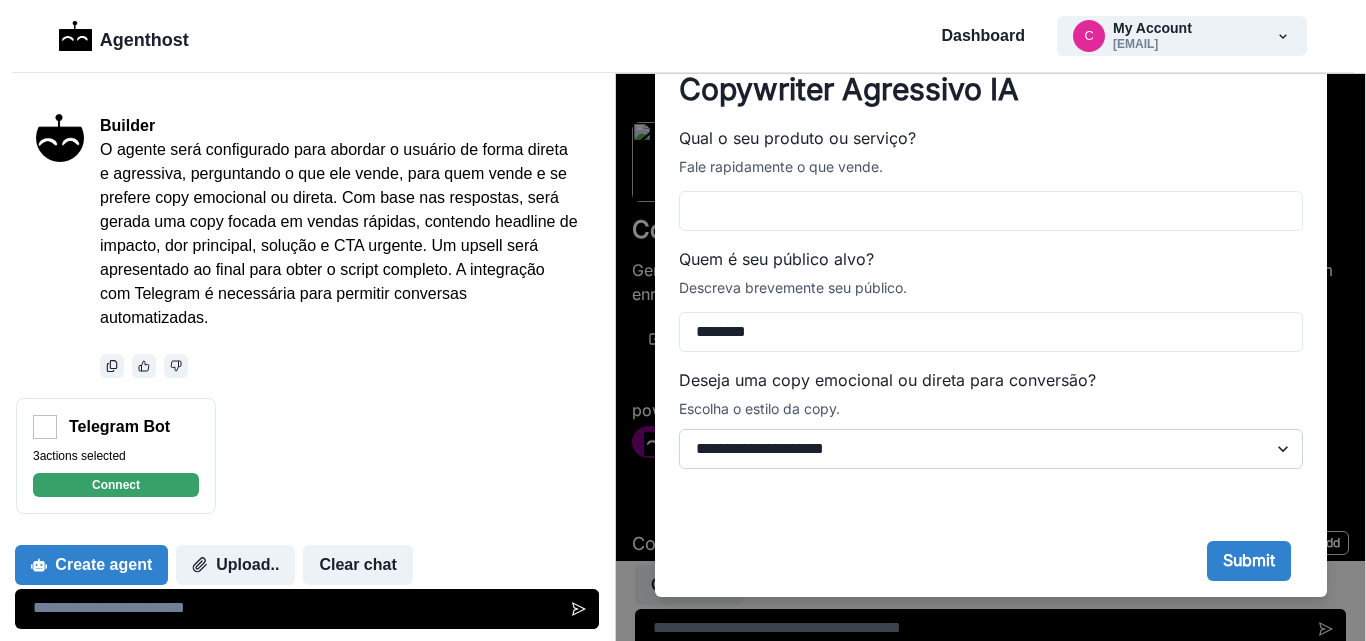 type 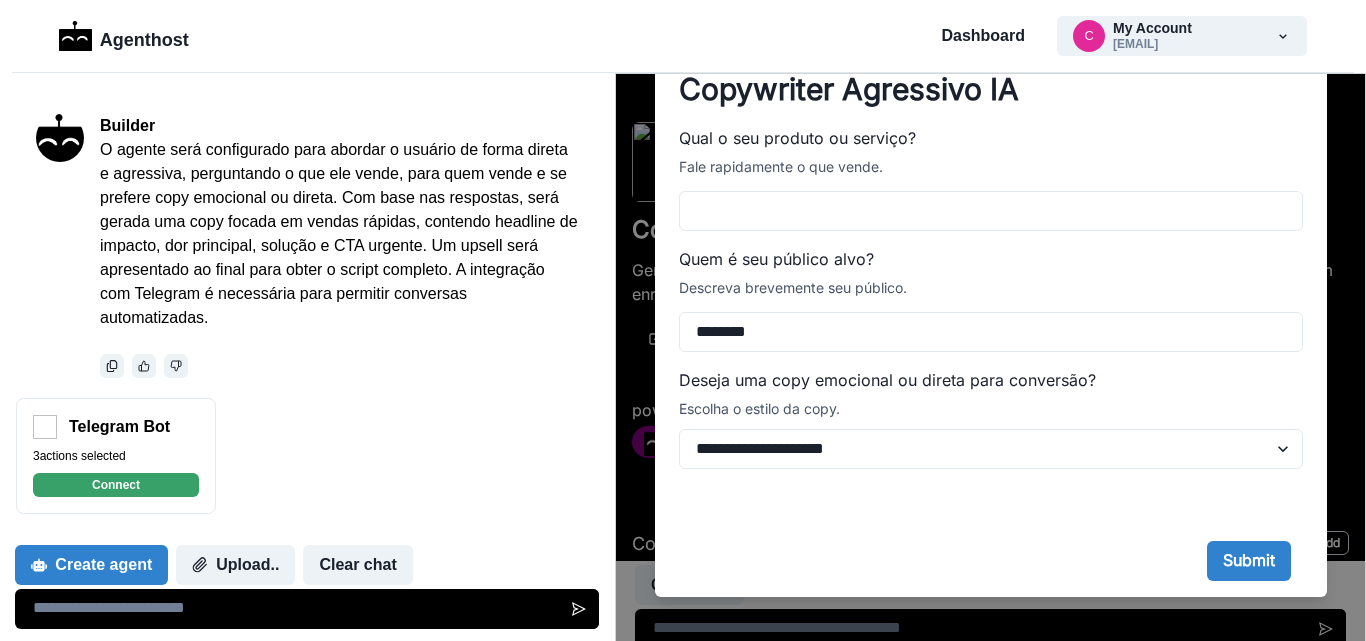 drag, startPoint x: 797, startPoint y: 445, endPoint x: 616, endPoint y: 391, distance: 188.88356 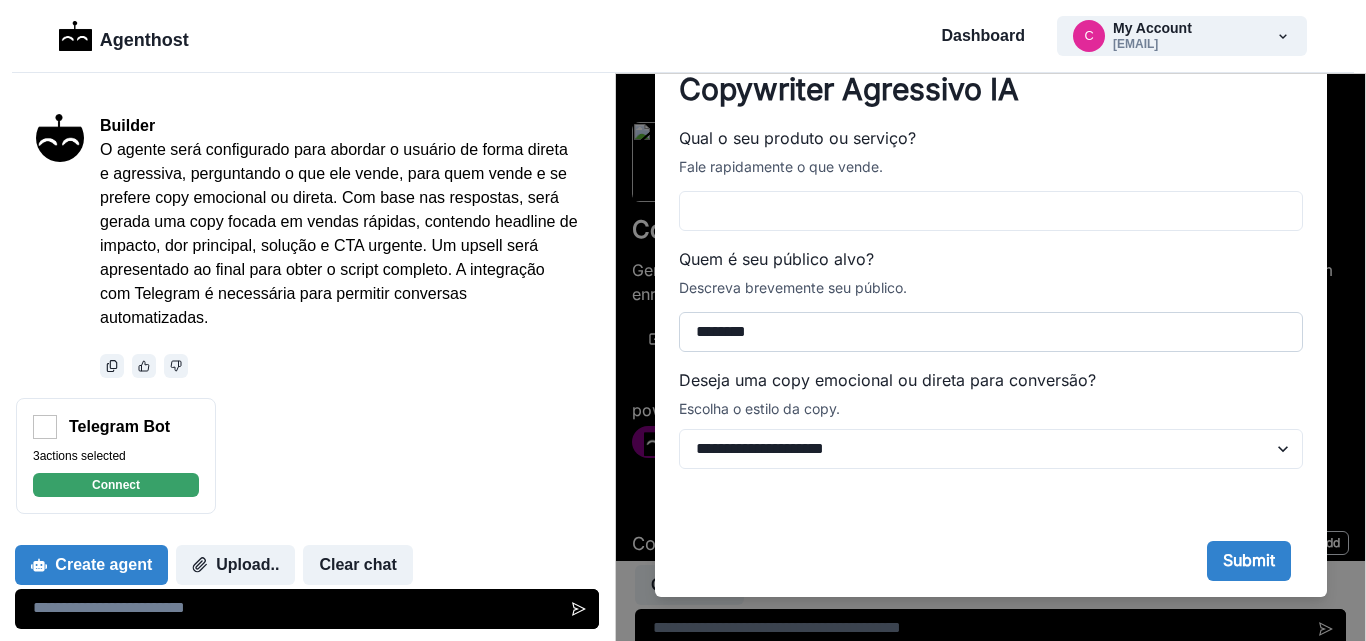 click on "********" at bounding box center [990, 332] 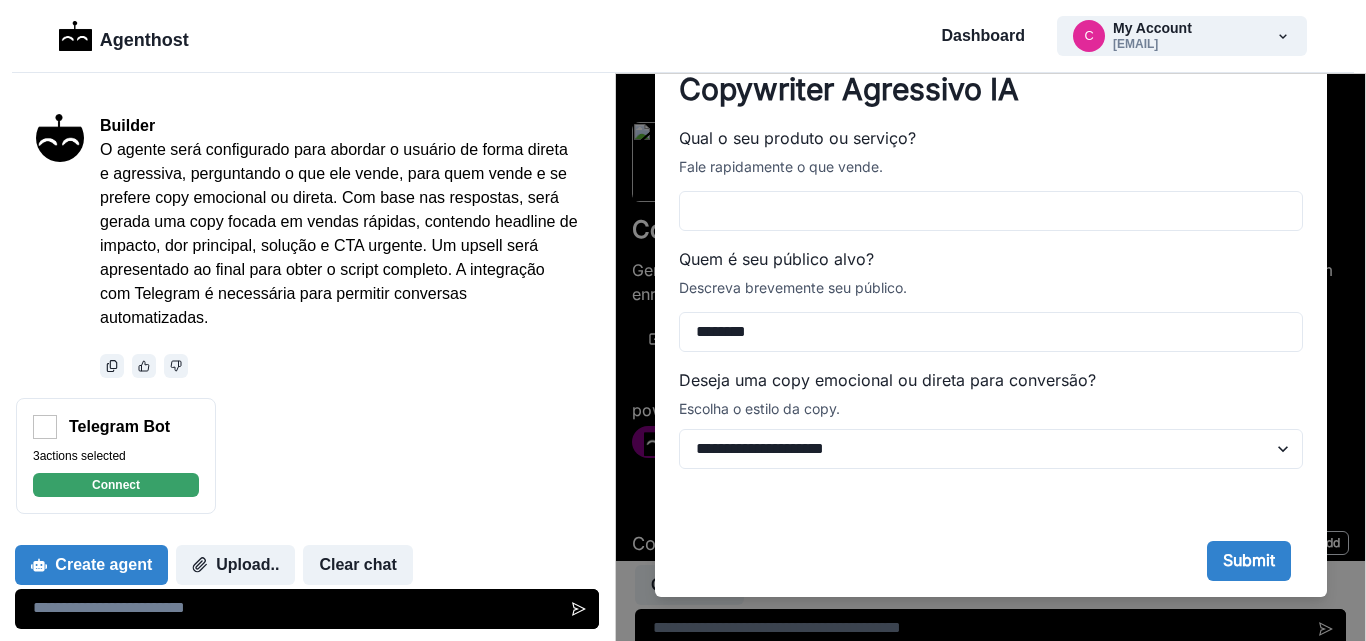 drag, startPoint x: 672, startPoint y: 319, endPoint x: 629, endPoint y: 313, distance: 43.416588 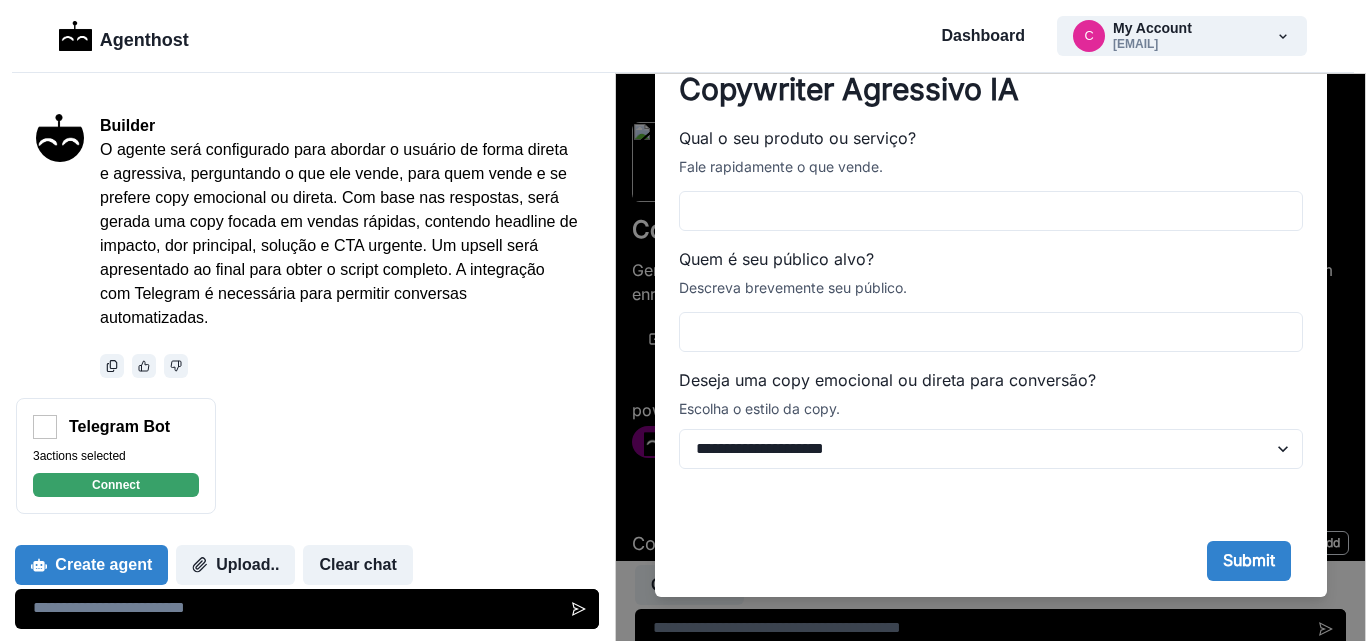 type 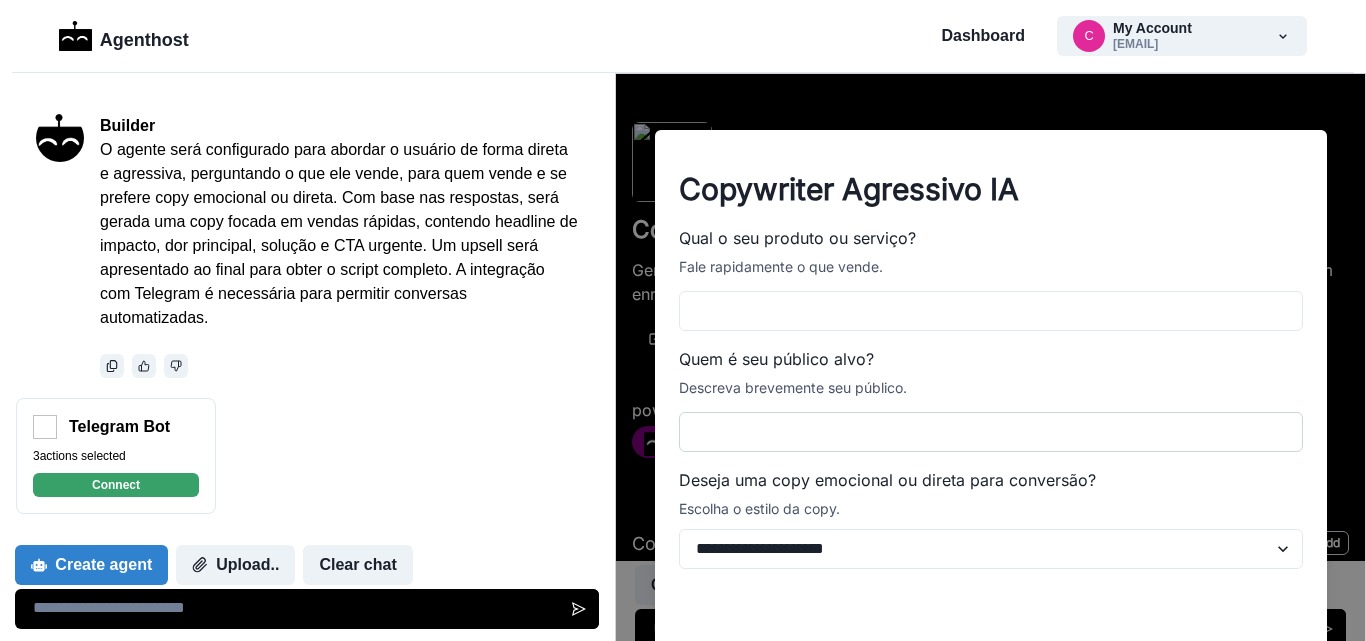 scroll, scrollTop: 108, scrollLeft: 0, axis: vertical 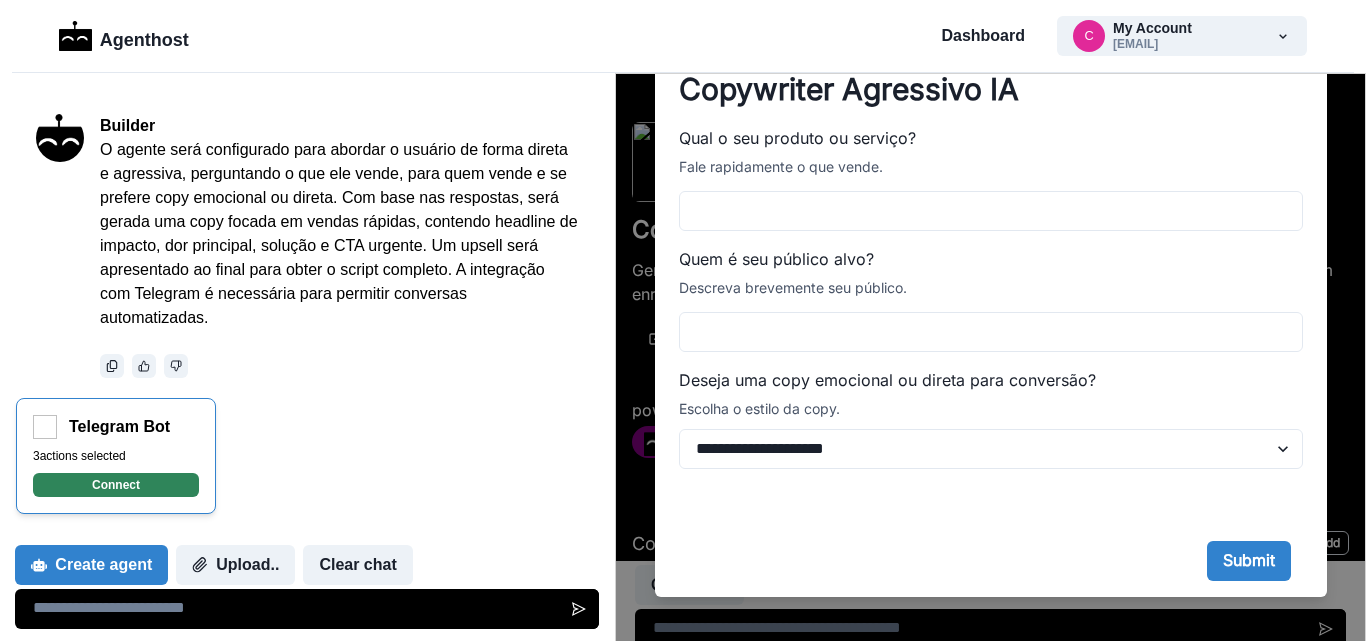 click on "Connect" at bounding box center [116, 485] 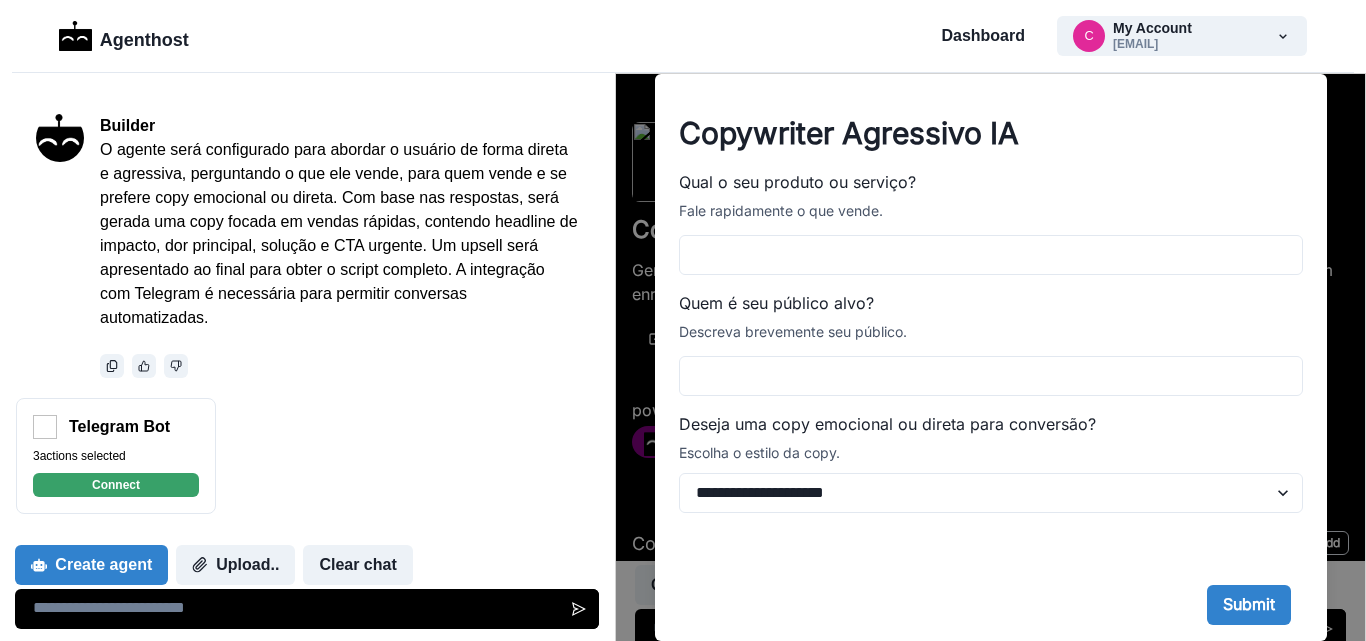 click on "Back Select  Actions Select all" at bounding box center (683, 1102) 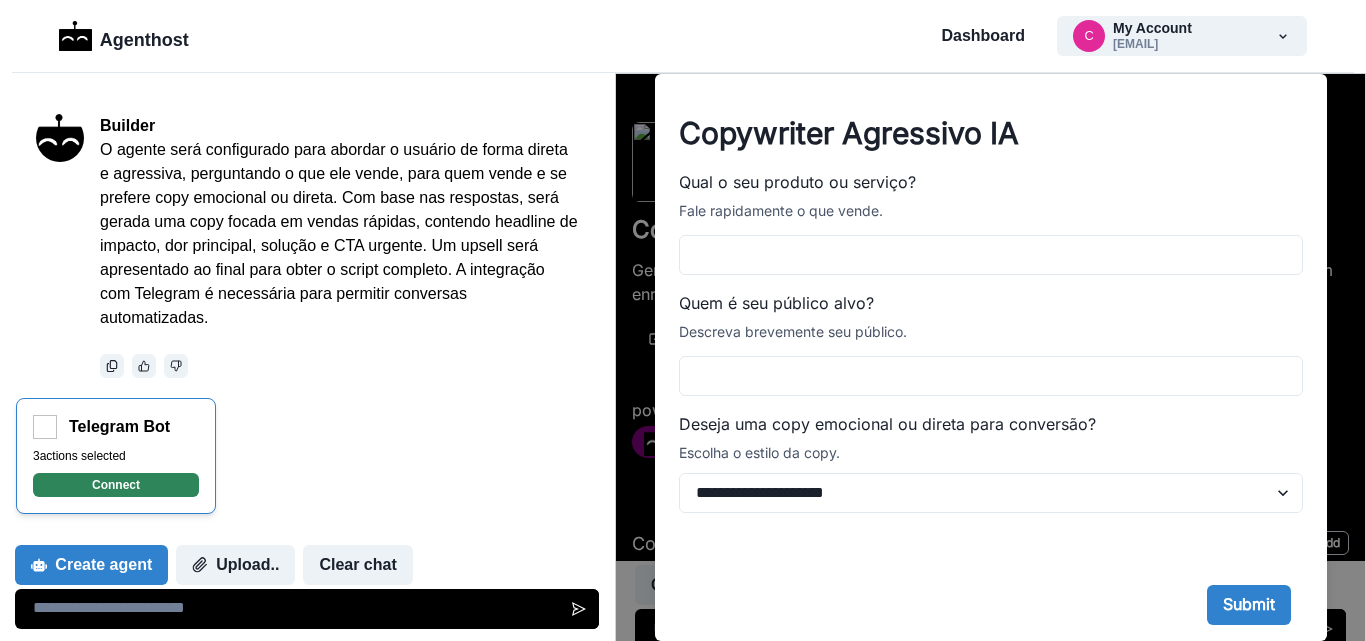 click on "Connect" at bounding box center [116, 485] 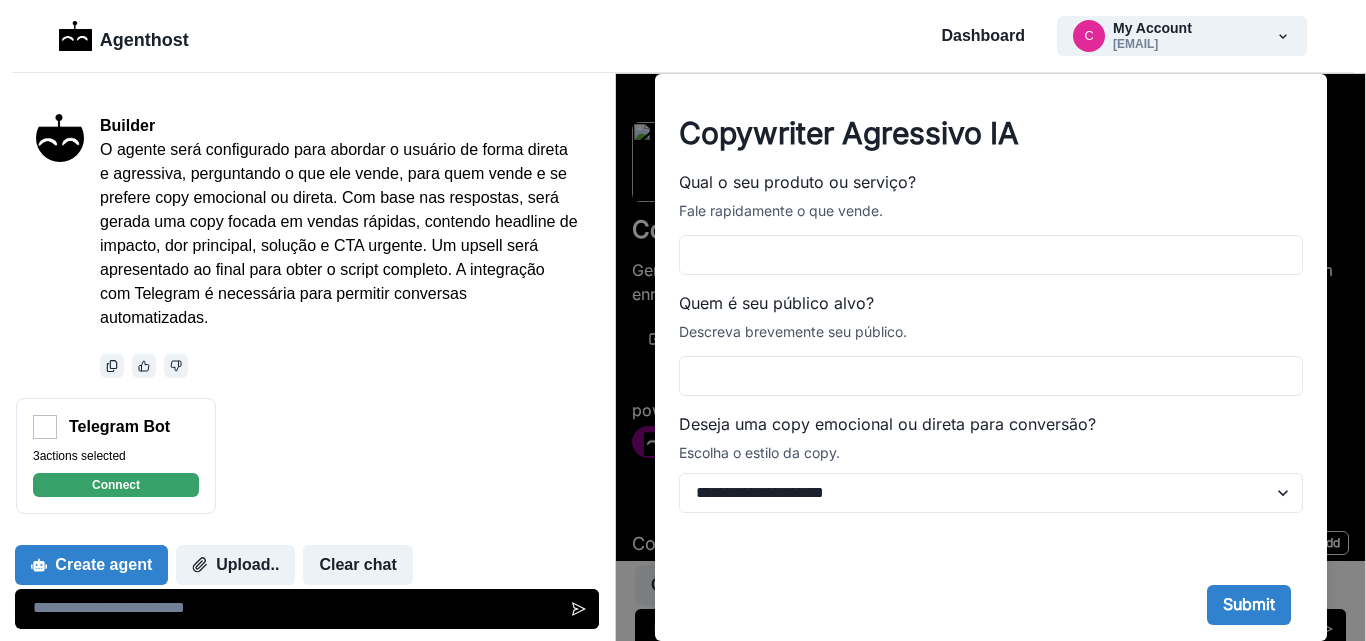 click on "Connect" at bounding box center [30, 1158] 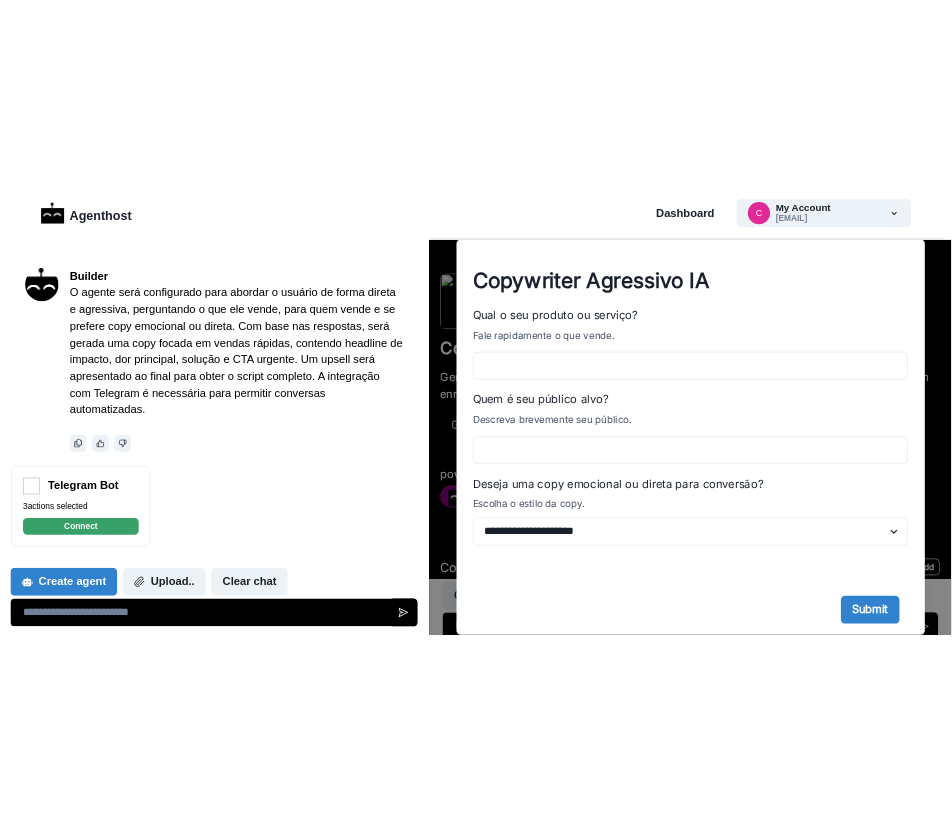 scroll, scrollTop: 338, scrollLeft: 0, axis: vertical 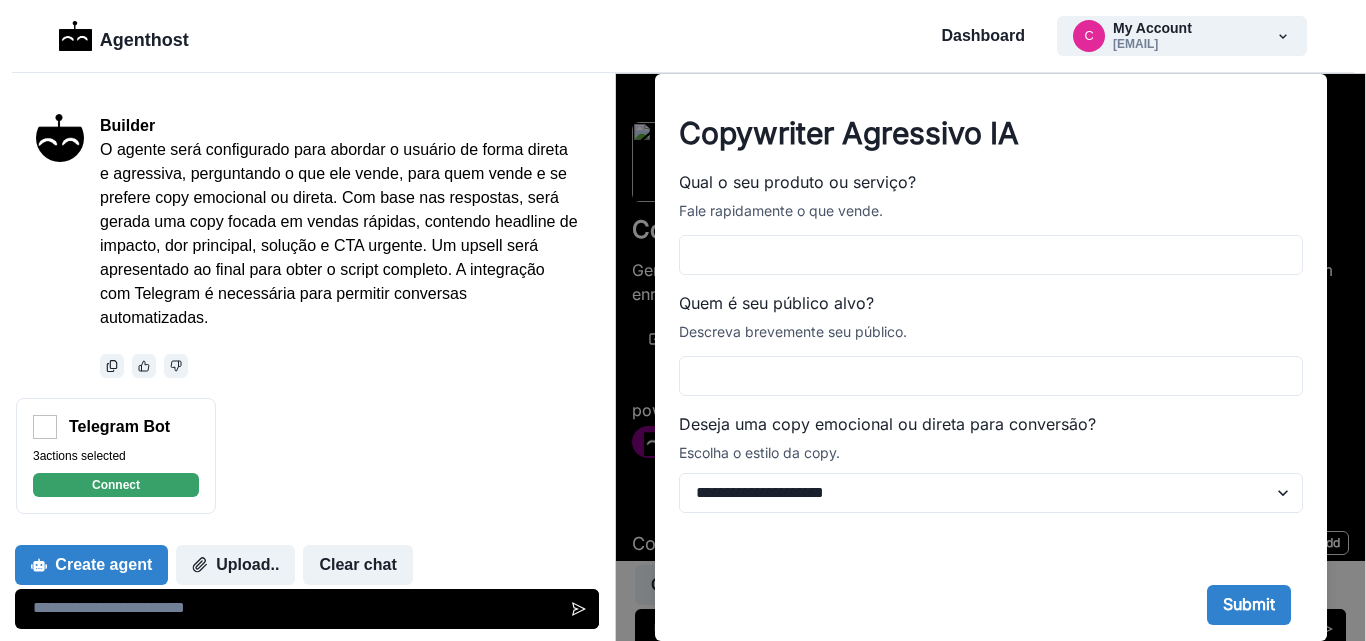 click on "It's time to upgrade You're plan do not support integrations. Please upgrade to a higher plan to continue. Free plan Free Deploy your GPT on your own website and bring a limited experience to your users 1  agent(s) 40   message credits per month app integration(s) Hide Agenthost promo Allow users to upload files Custom branding Agent monetization Allow mobile install of agent Custom domain Require email to use Vision Fine-tuning for agent Agentic collaboration team member(s) Get started Pro Monthly Annual - 31 % $24 /month Unleash the full power of your GPT with multiple agents, unlimited messages per user, and subscriptions + monetization 5  agent(s) 5000   message credits per month 2 app integration(s) Hide Agenthost promo Allow users to upload files Custom branding Agent monetization Allow mobile install of agent Custom domain Require email to use Vision Fine-tuning for agent Agentic collaboration 2 team member(s) Get started Growth Monthly Annual - 23 % $69 /month 15  agent(s) 15000   6 app integration(s)" at bounding box center (683, 15878) 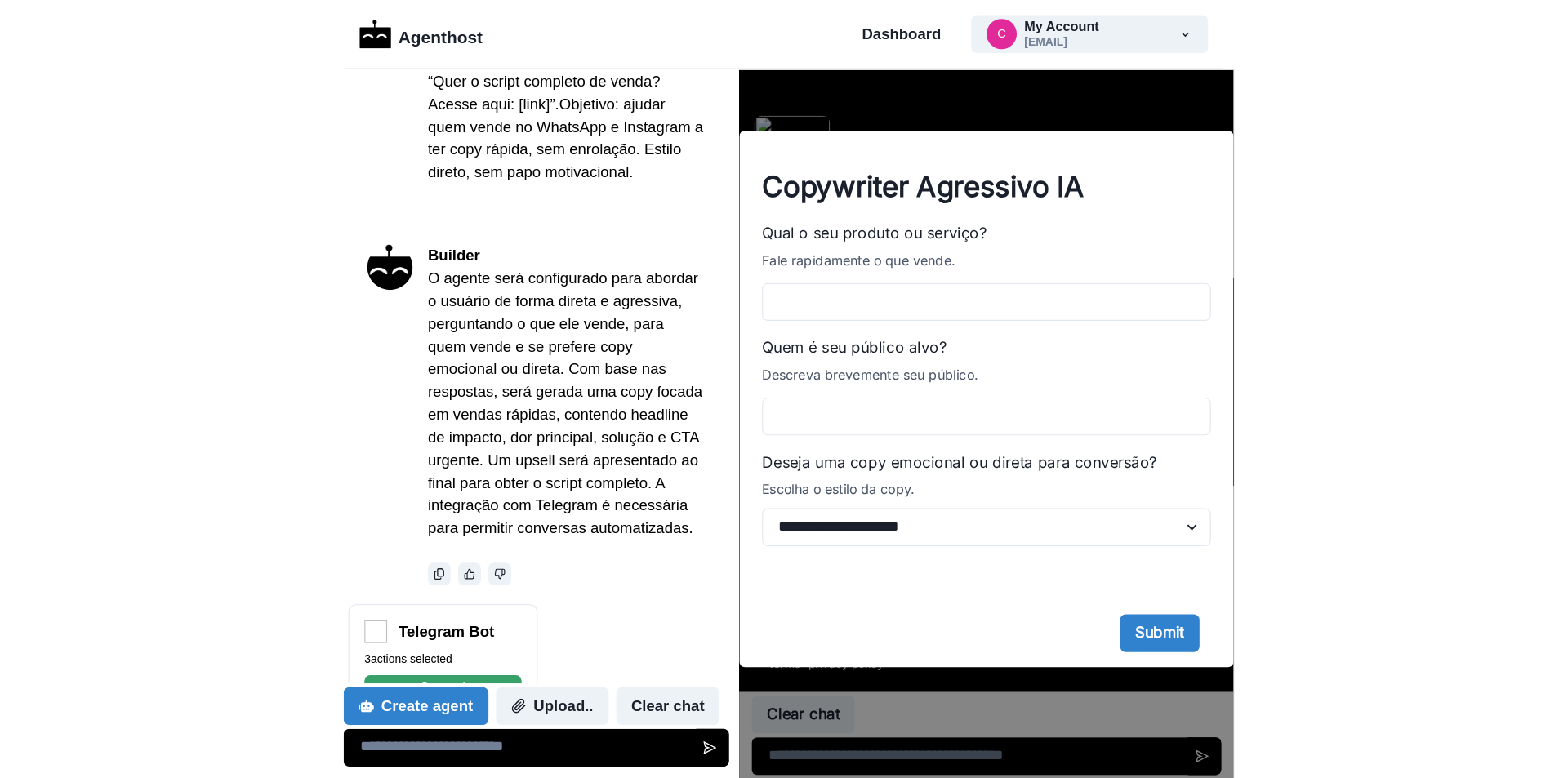 scroll, scrollTop: 0, scrollLeft: 0, axis: both 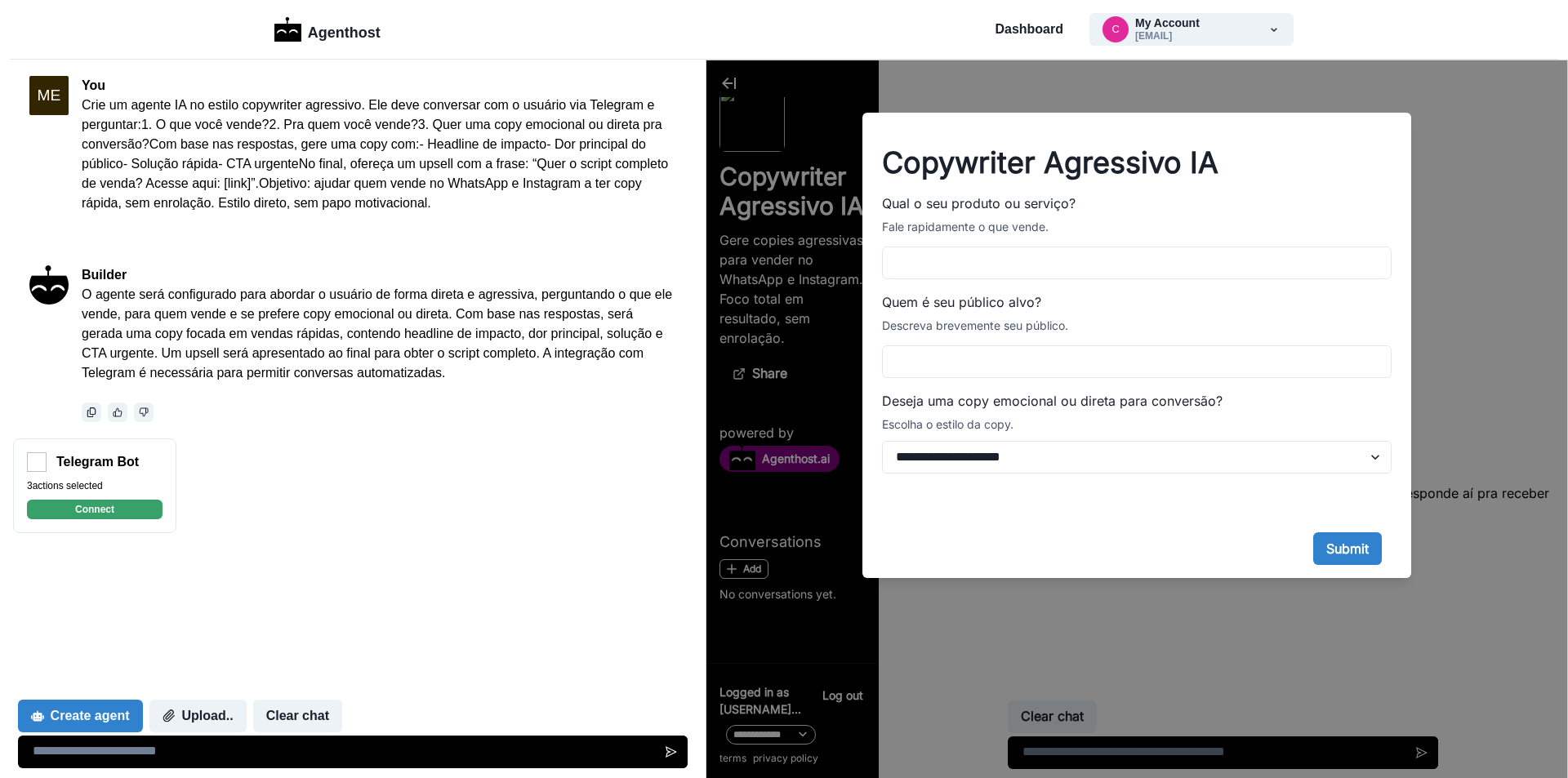 drag, startPoint x: 998, startPoint y: 77, endPoint x: 29, endPoint y: 118, distance: 969.867 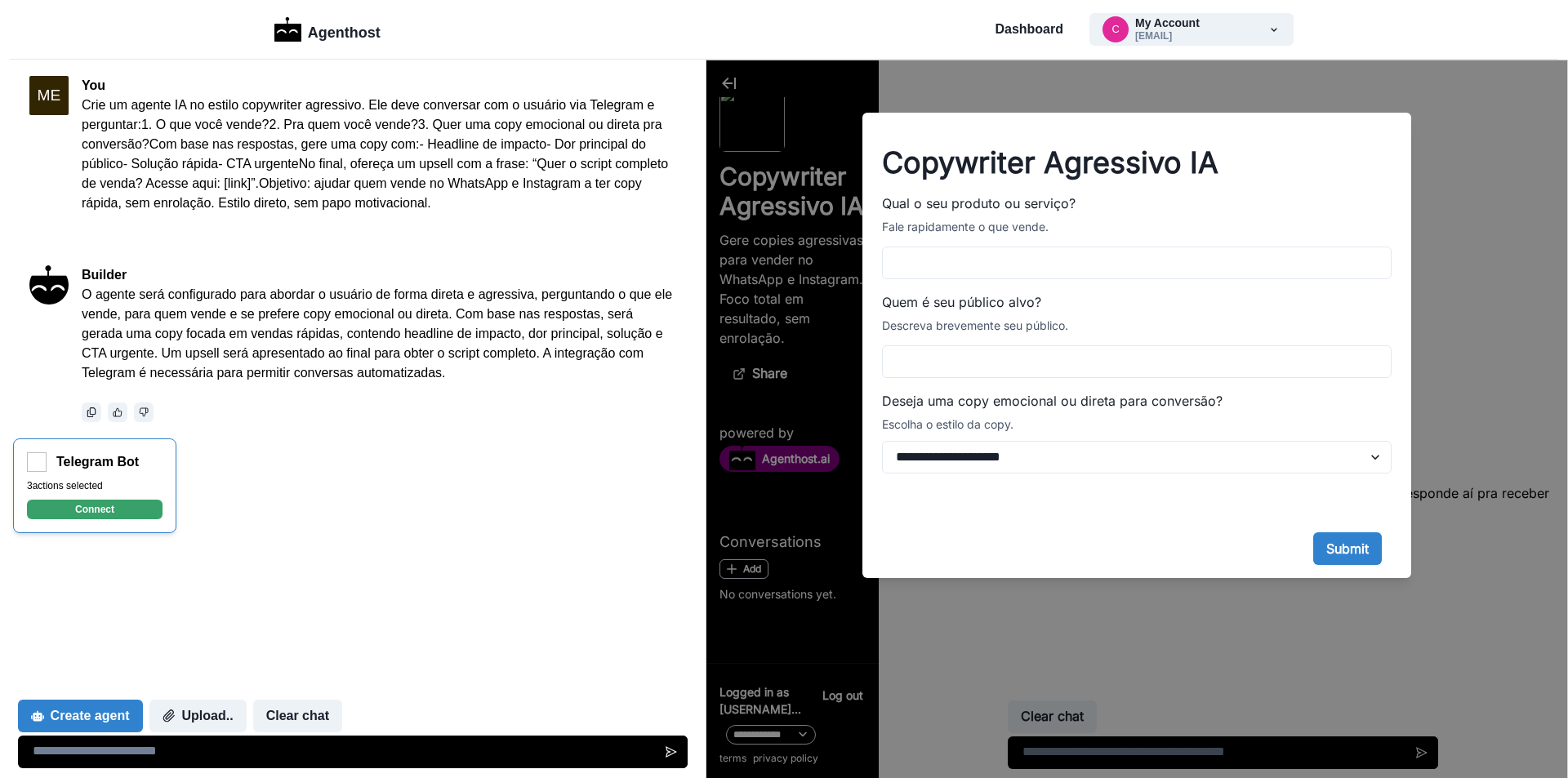 click on "Telegram Bot" at bounding box center [97, 462] 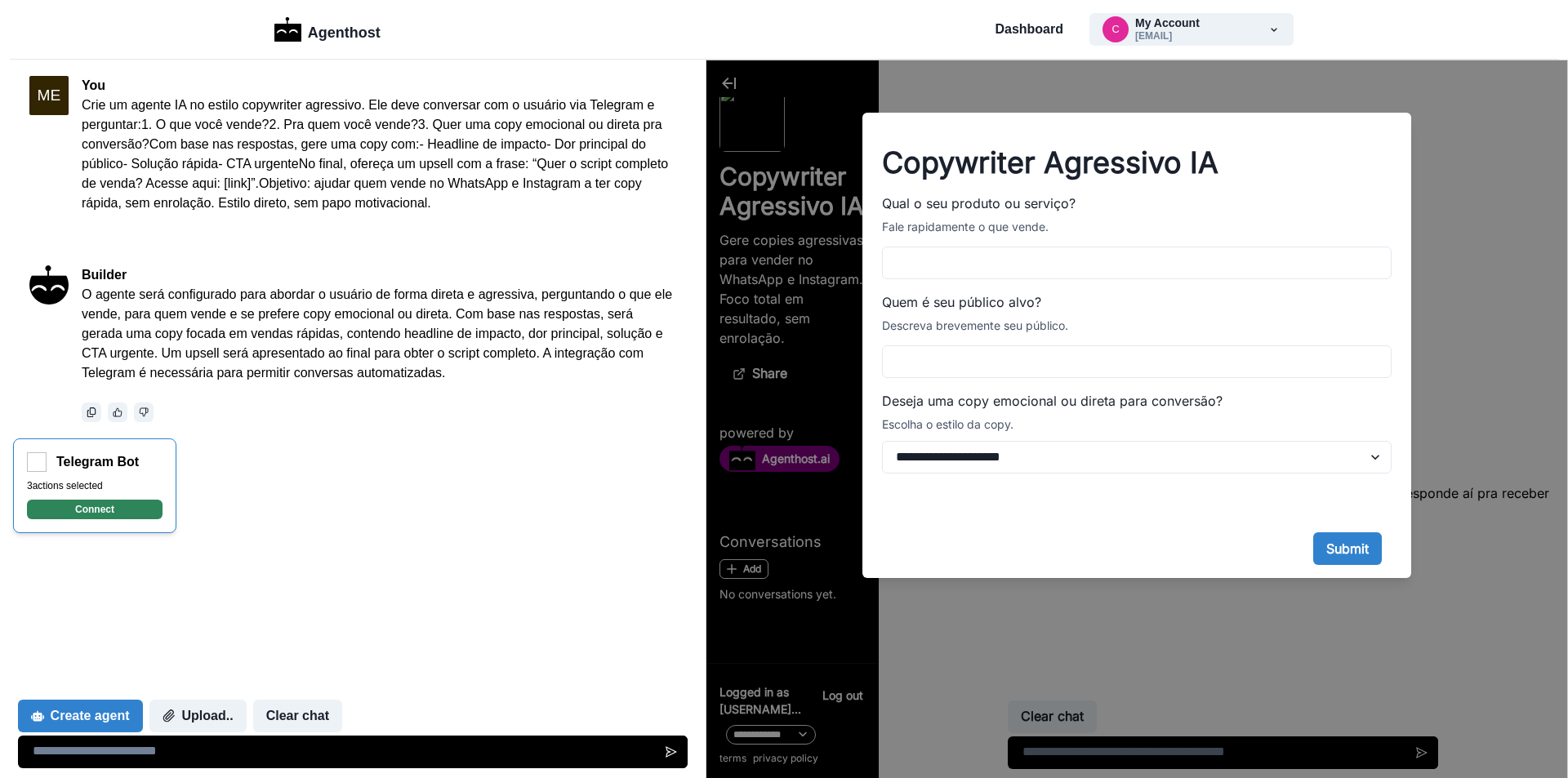 click on "Connect" at bounding box center [95, 509] 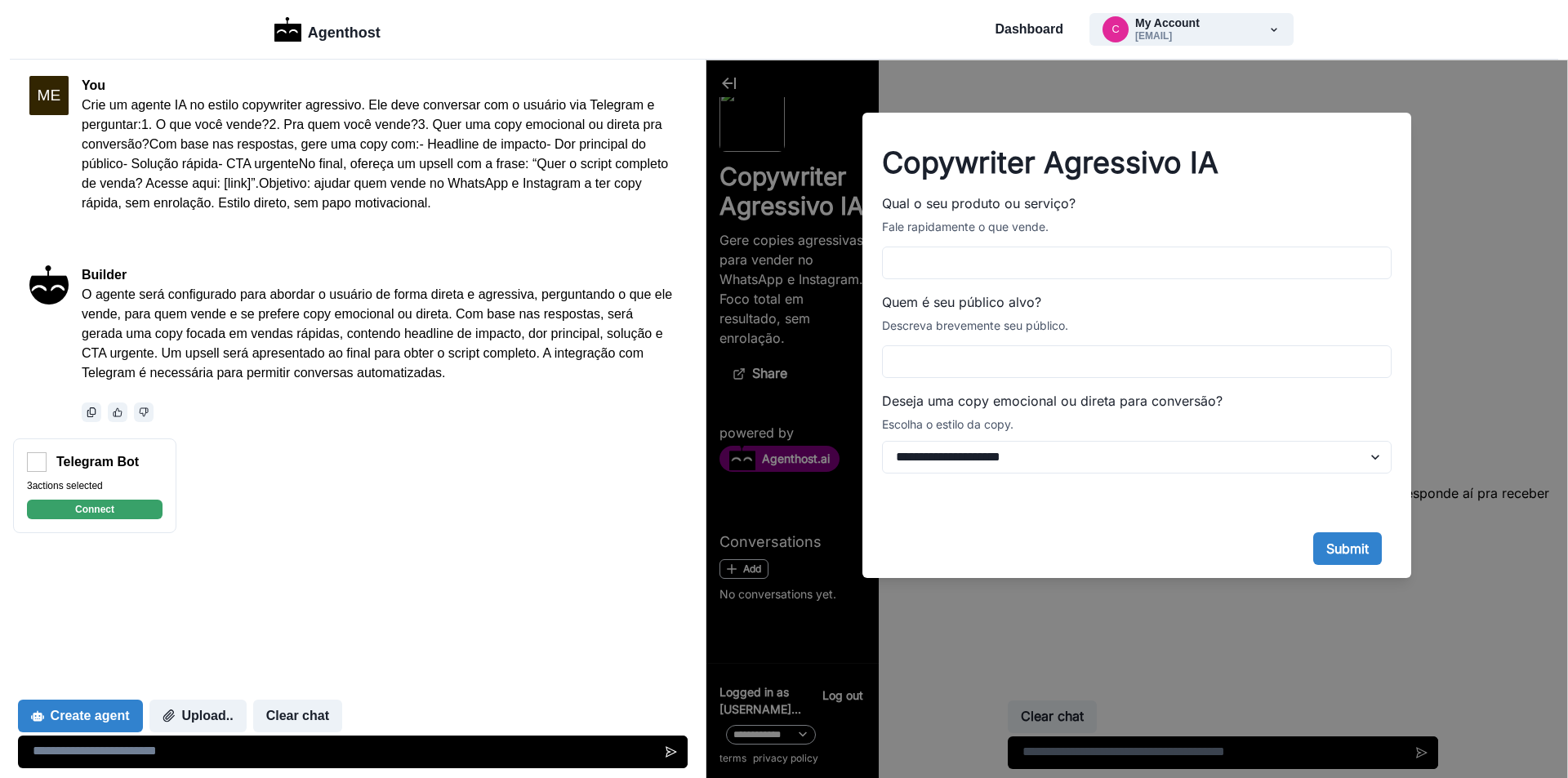 click at bounding box center [0, 1113] 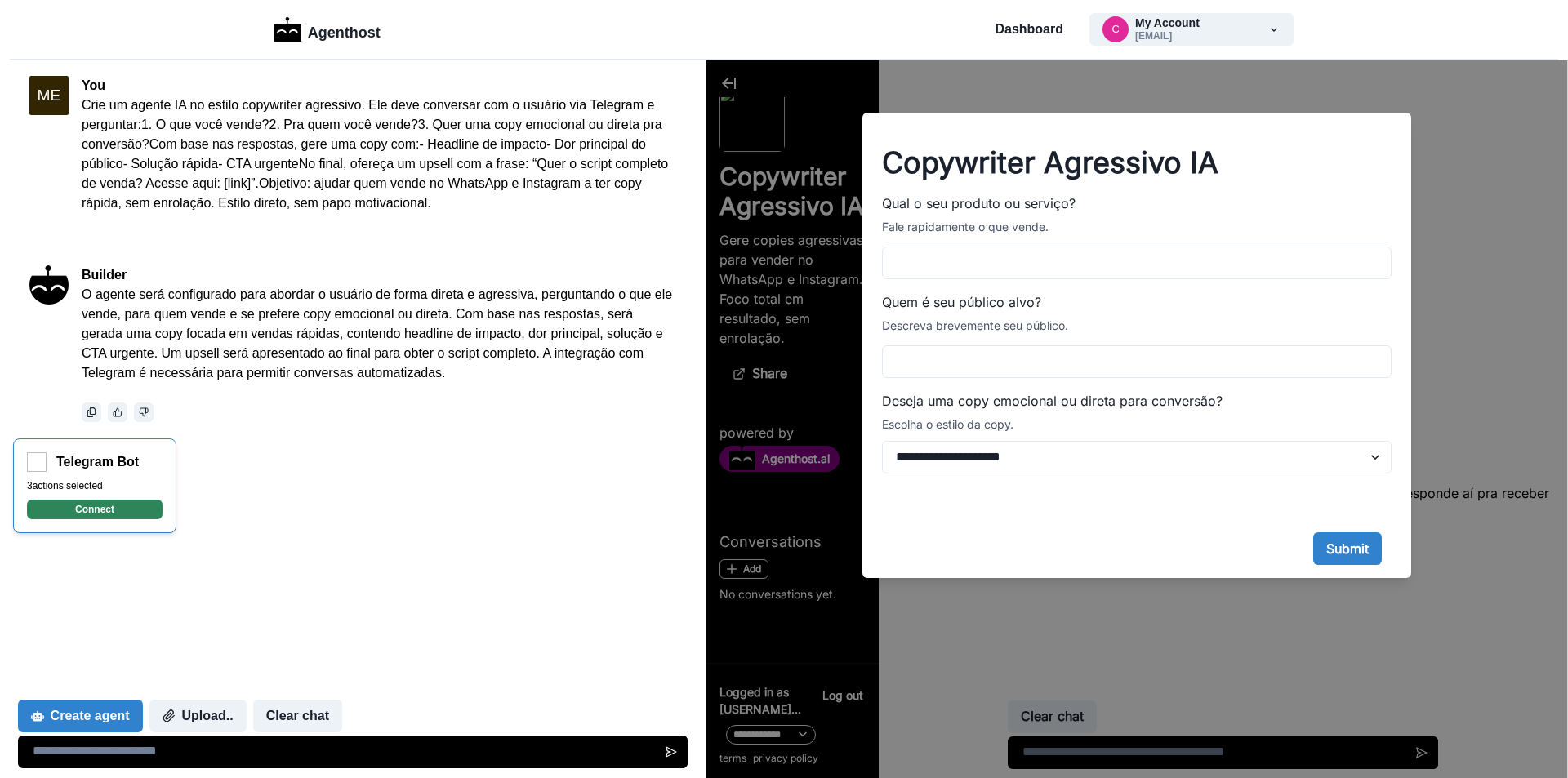 click on "Connect" at bounding box center (95, 509) 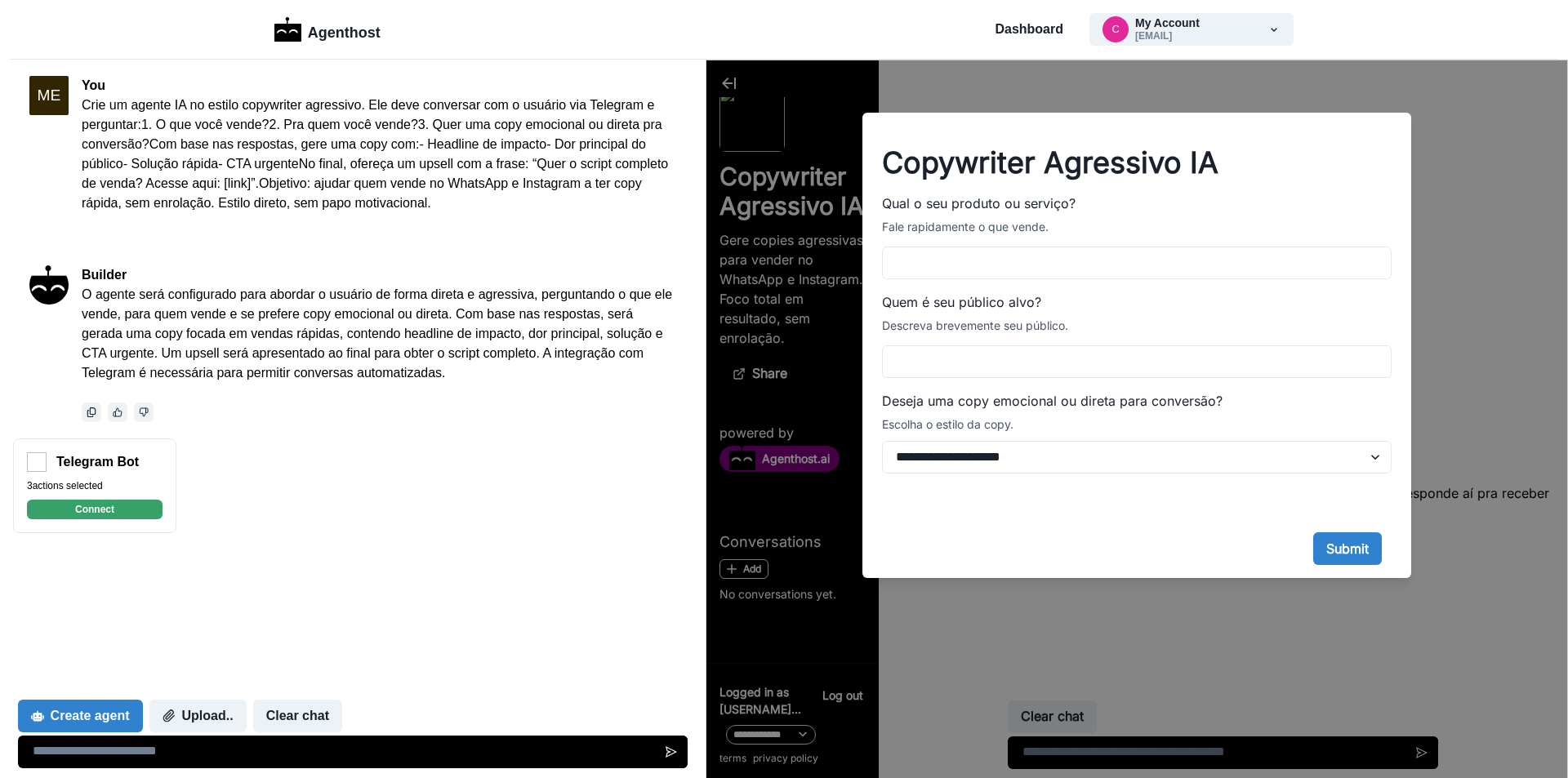 click on "Select all" at bounding box center (42, 1174) 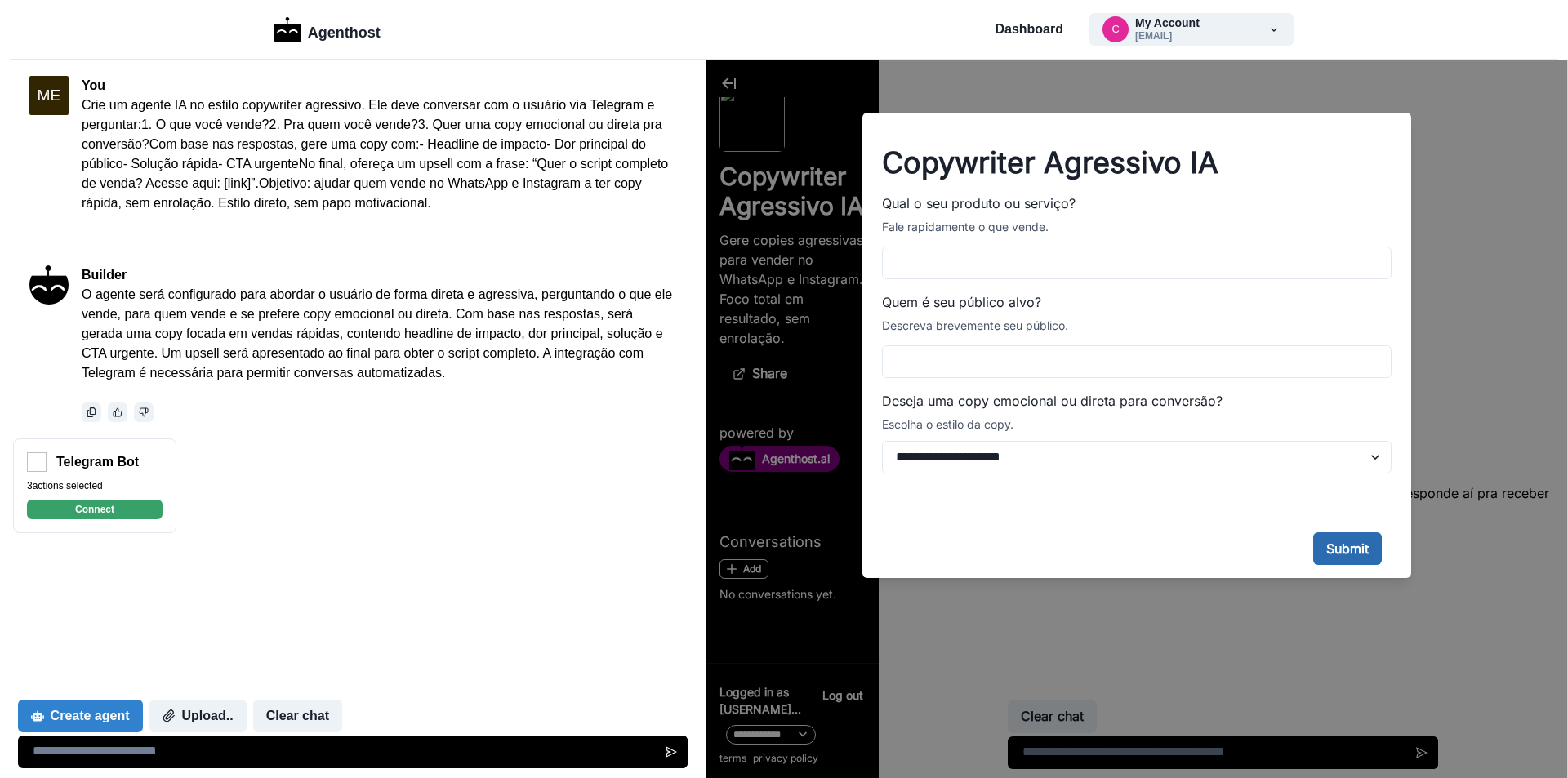 click on "Submit" at bounding box center [1348, 549] 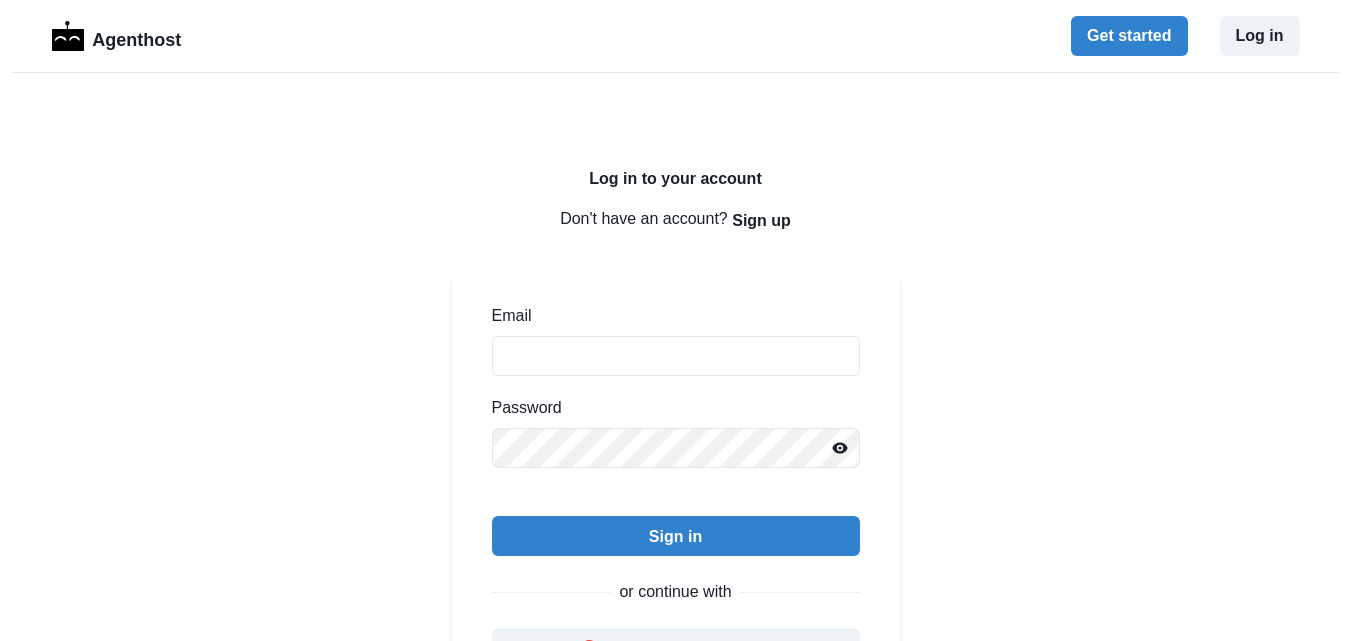 scroll, scrollTop: 0, scrollLeft: 0, axis: both 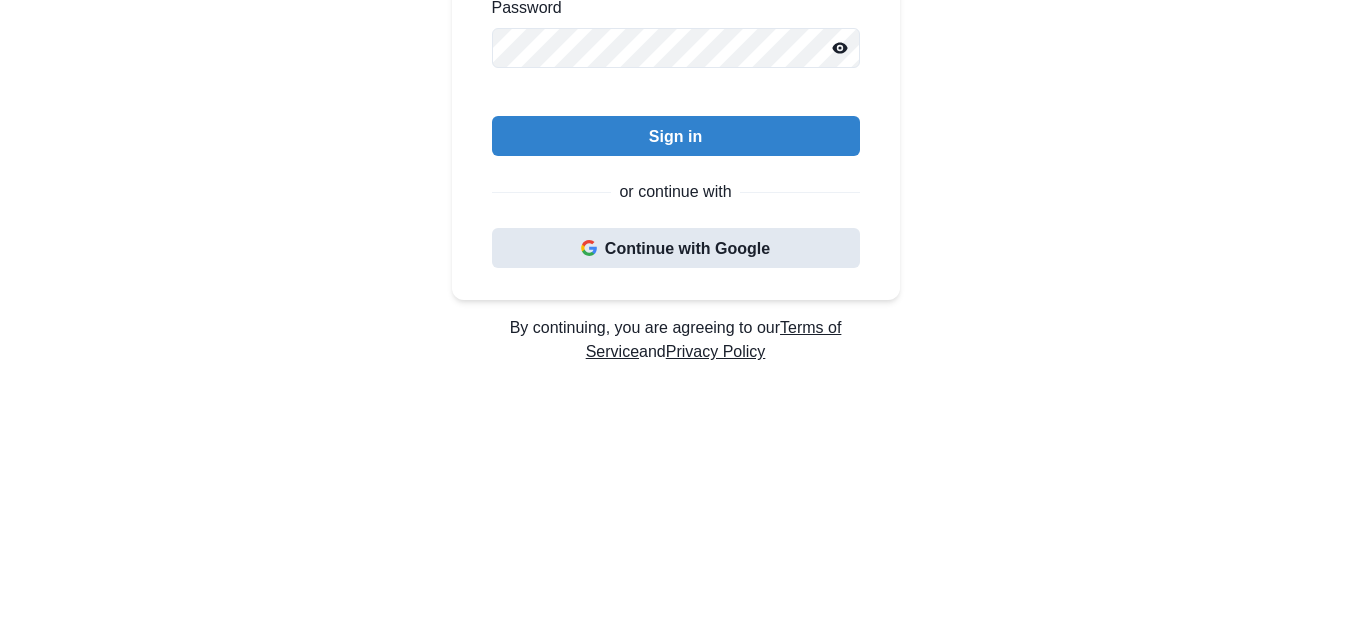 click on "Continue with Google" at bounding box center [676, 248] 